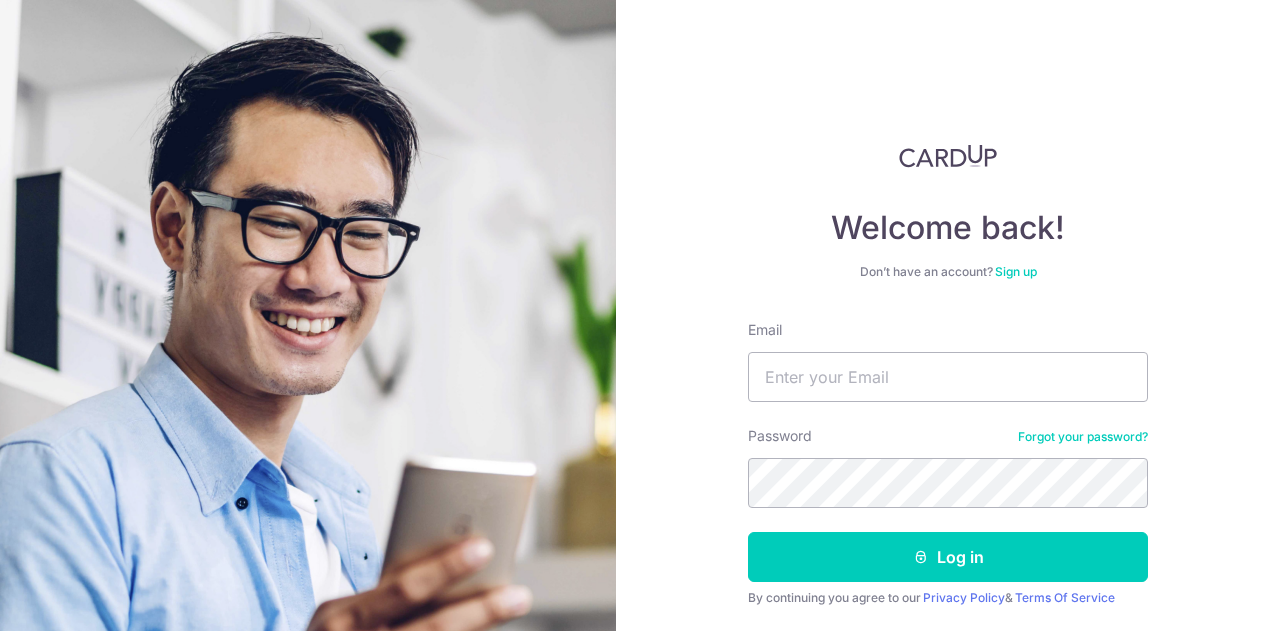 scroll, scrollTop: 0, scrollLeft: 0, axis: both 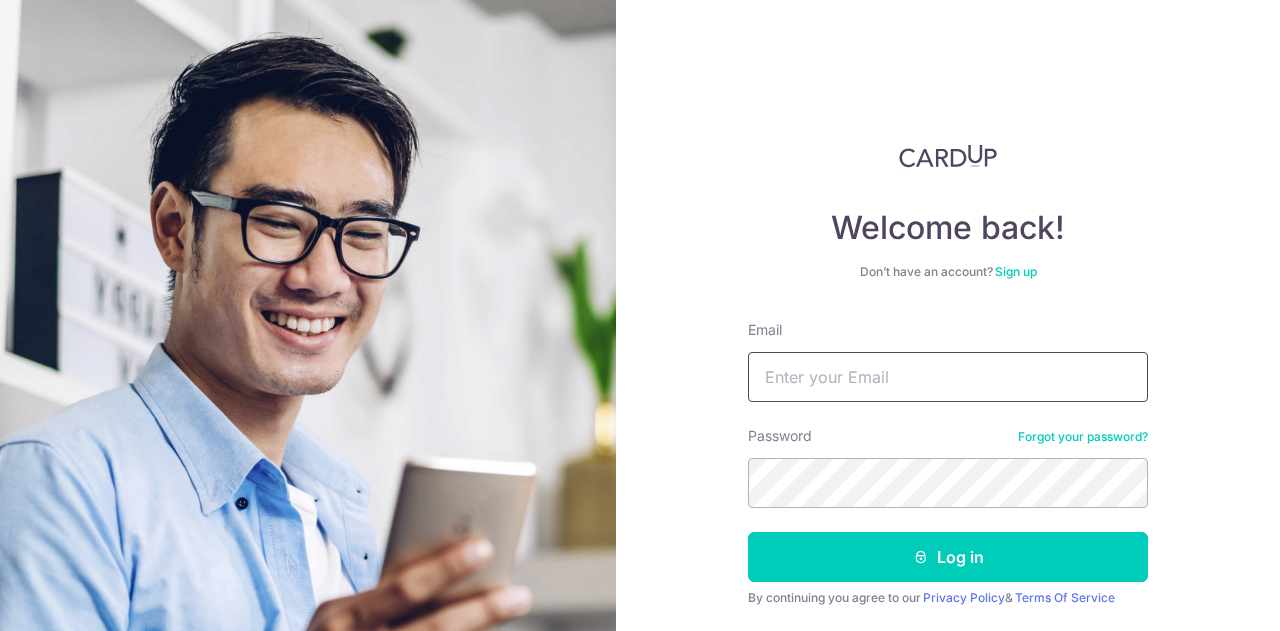 click on "Email" at bounding box center (948, 377) 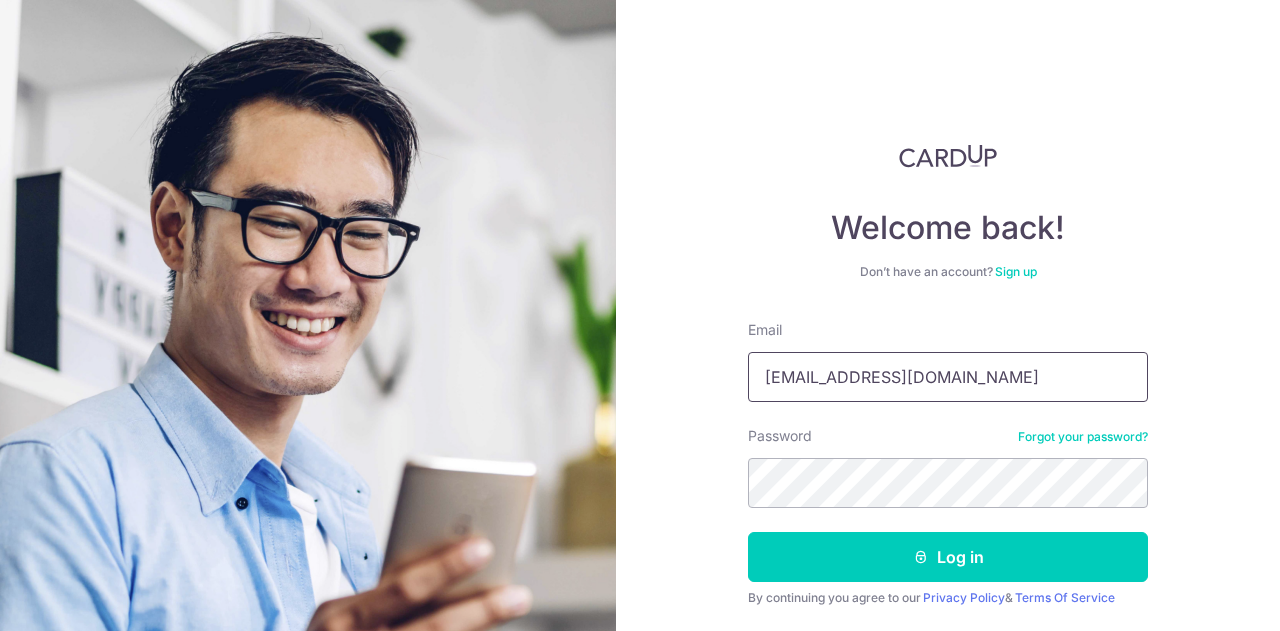 type on "bangwx@gmail.com" 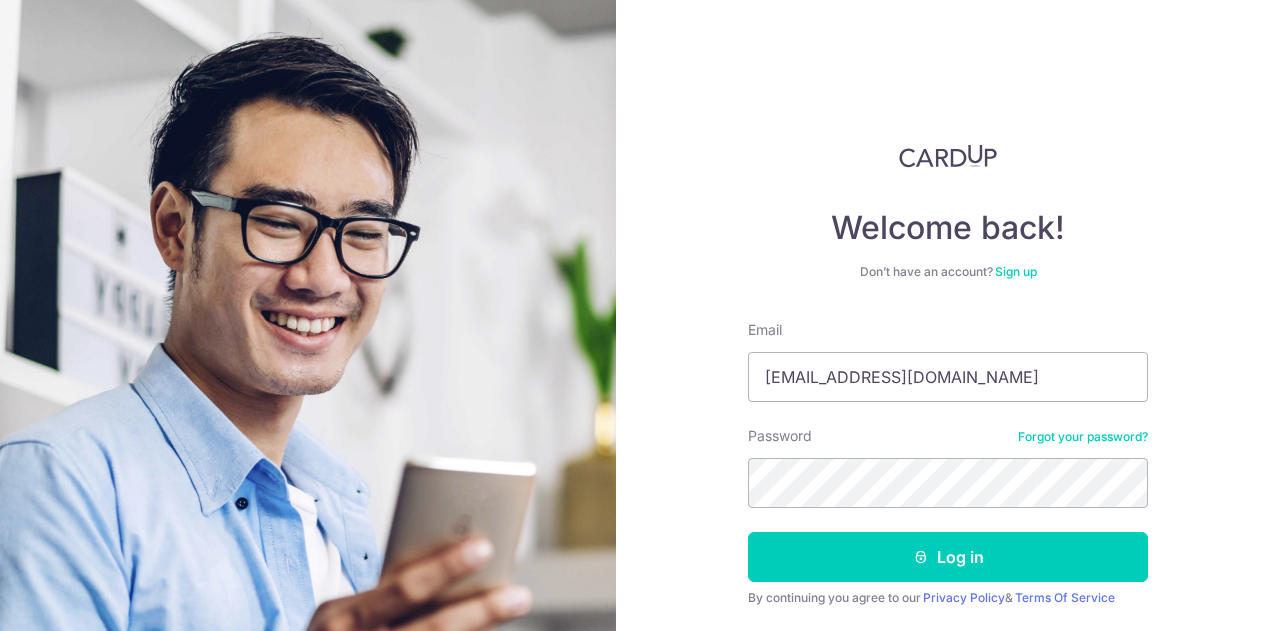 click on "Password
Forgot your password?" at bounding box center [948, 467] 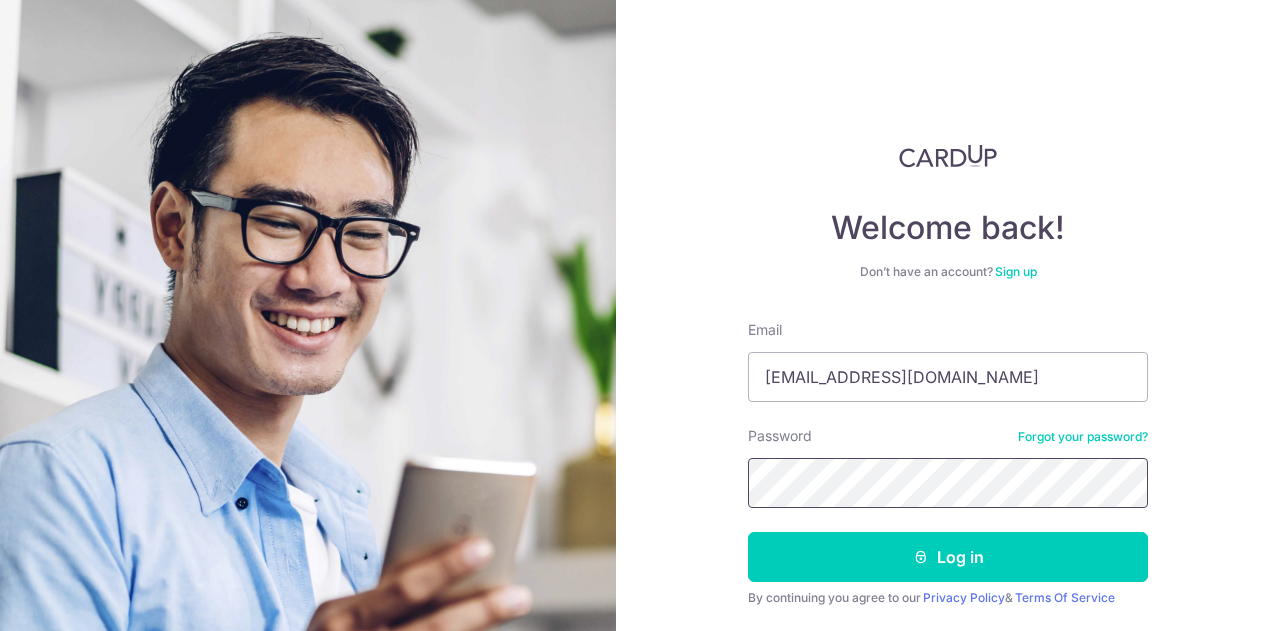 click on "Welcome back!
Don’t have an account?  Sign up
Email
bangwx@gmail.com
Password
Forgot your password?
Log in
By continuing you agree to our
Privacy Policy
&  Terms Of Service
Didn't receive unlock details?
Haven't confirmed your email?" at bounding box center [640, 315] 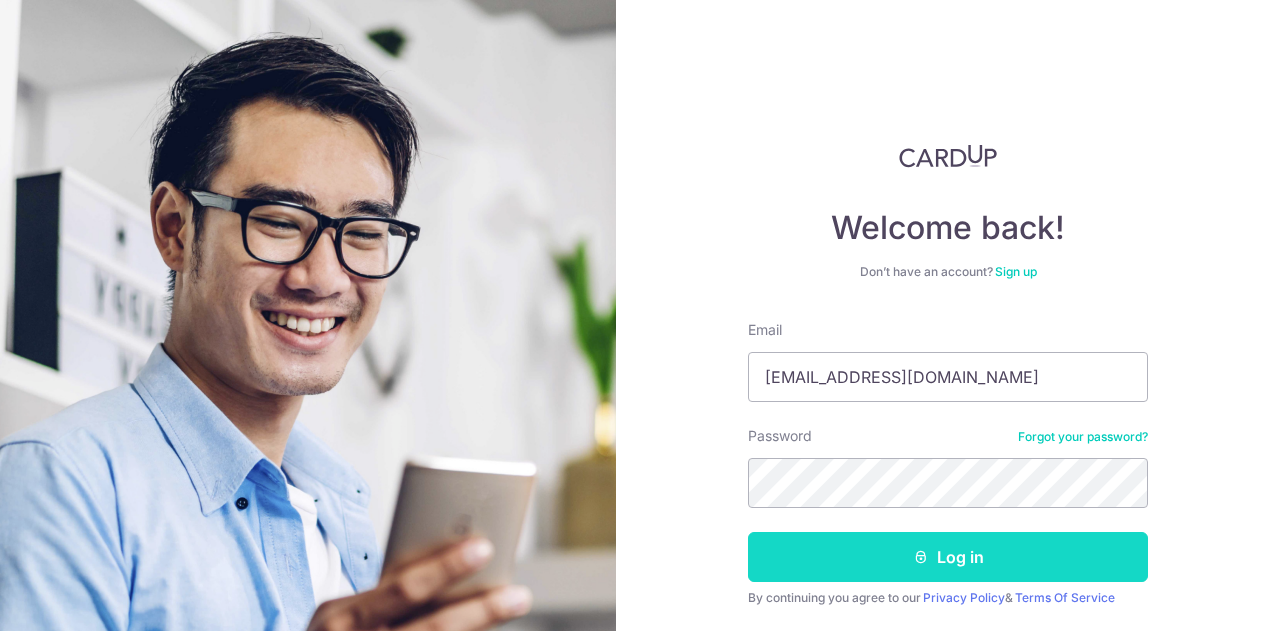 click on "Log in" at bounding box center [948, 557] 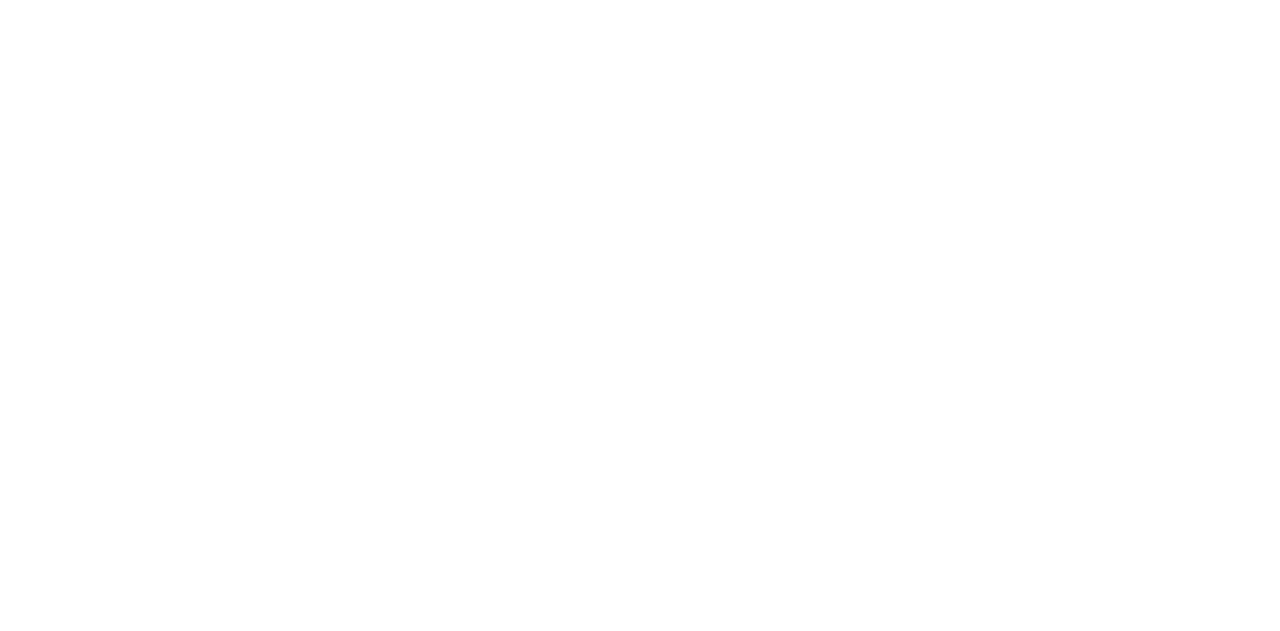 scroll, scrollTop: 0, scrollLeft: 0, axis: both 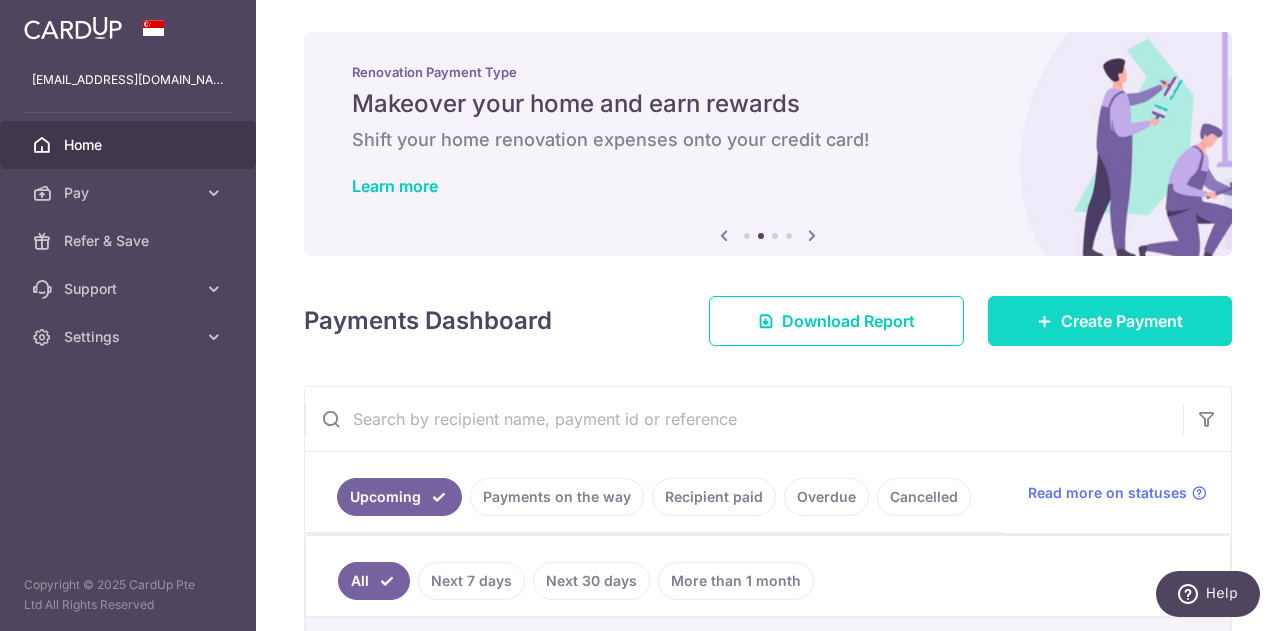 click on "Create Payment" at bounding box center (1122, 321) 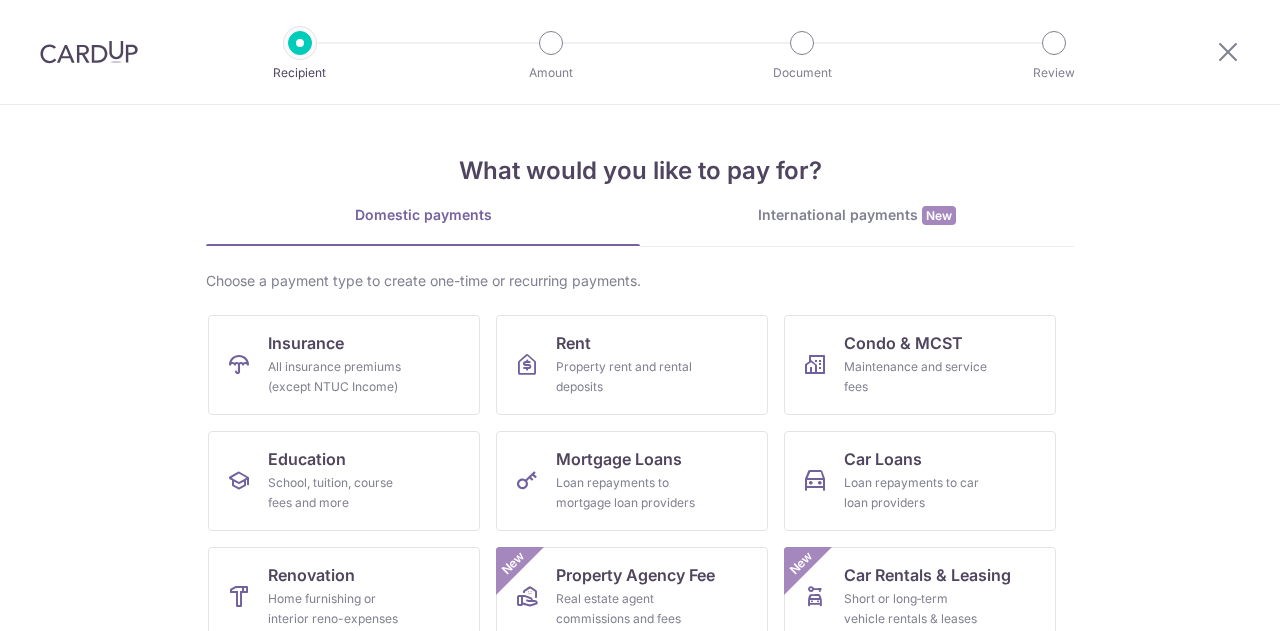 scroll, scrollTop: 0, scrollLeft: 0, axis: both 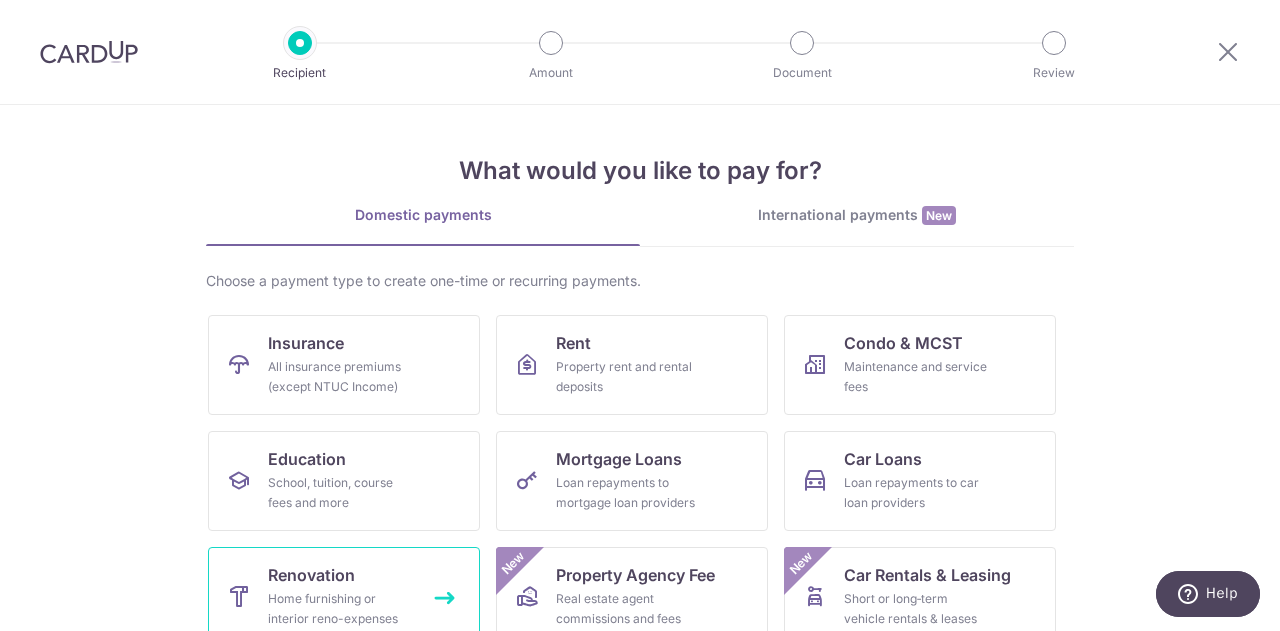 click on "Home furnishing or interior reno-expenses" at bounding box center (340, 609) 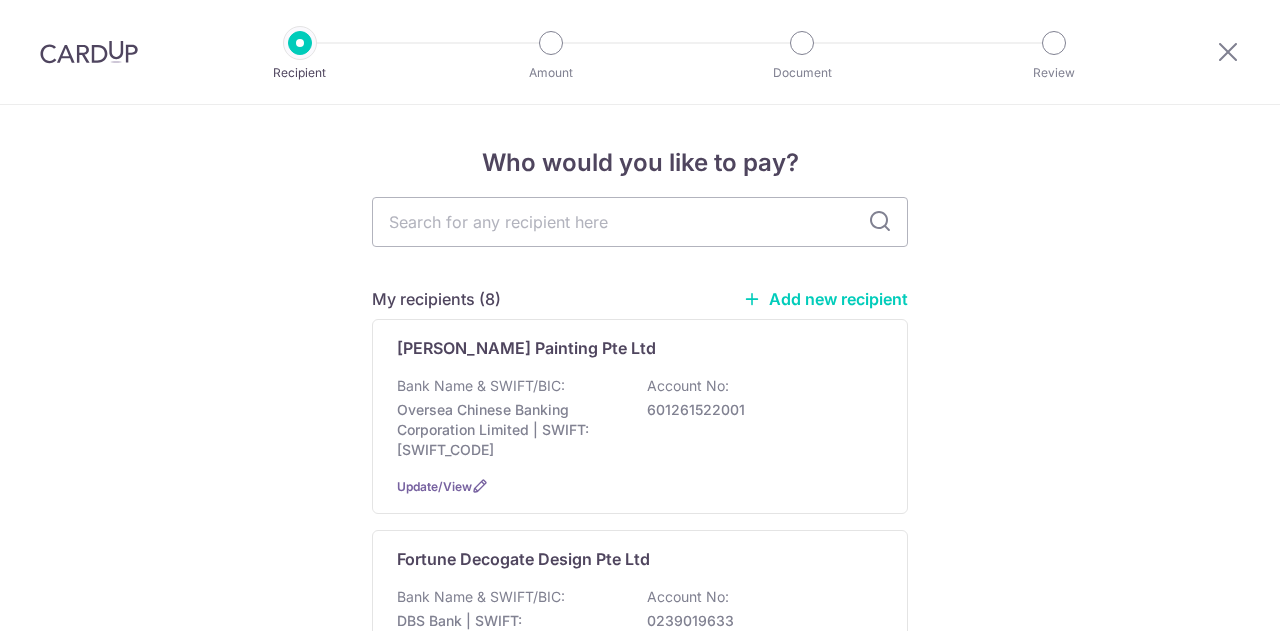 scroll, scrollTop: 0, scrollLeft: 0, axis: both 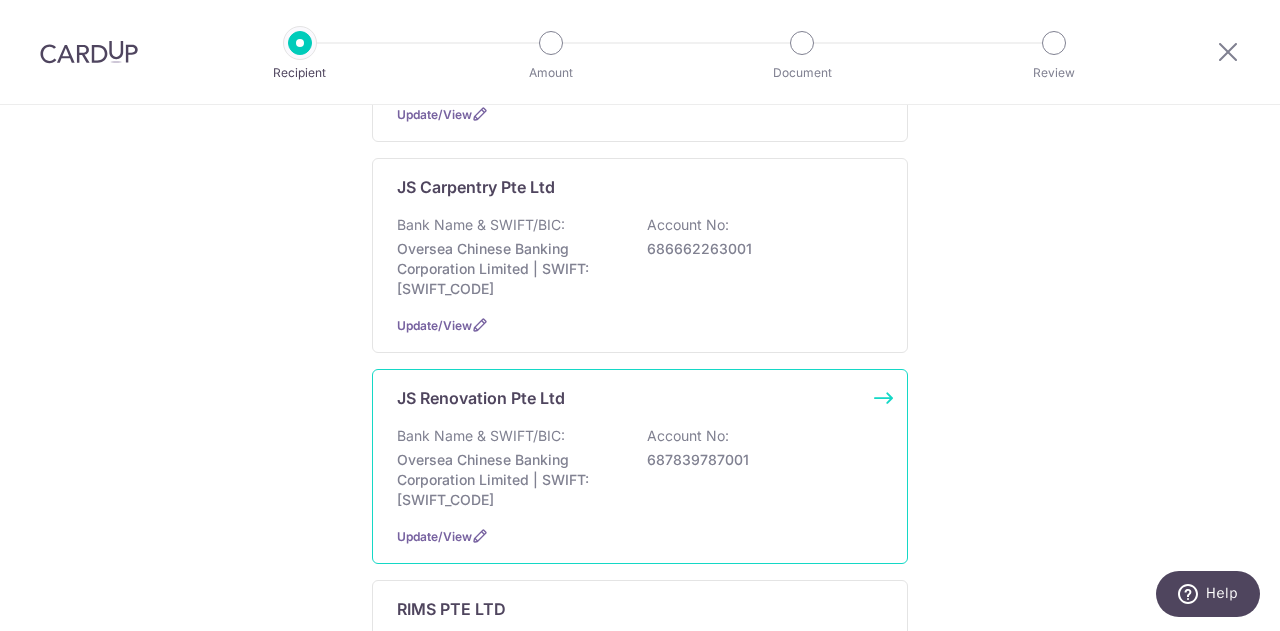click on "Bank Name & SWIFT/BIC:
Oversea Chinese Banking Corporation Limited | SWIFT: OCBCSGSGXXX
Account No:
687839787001" at bounding box center (640, 468) 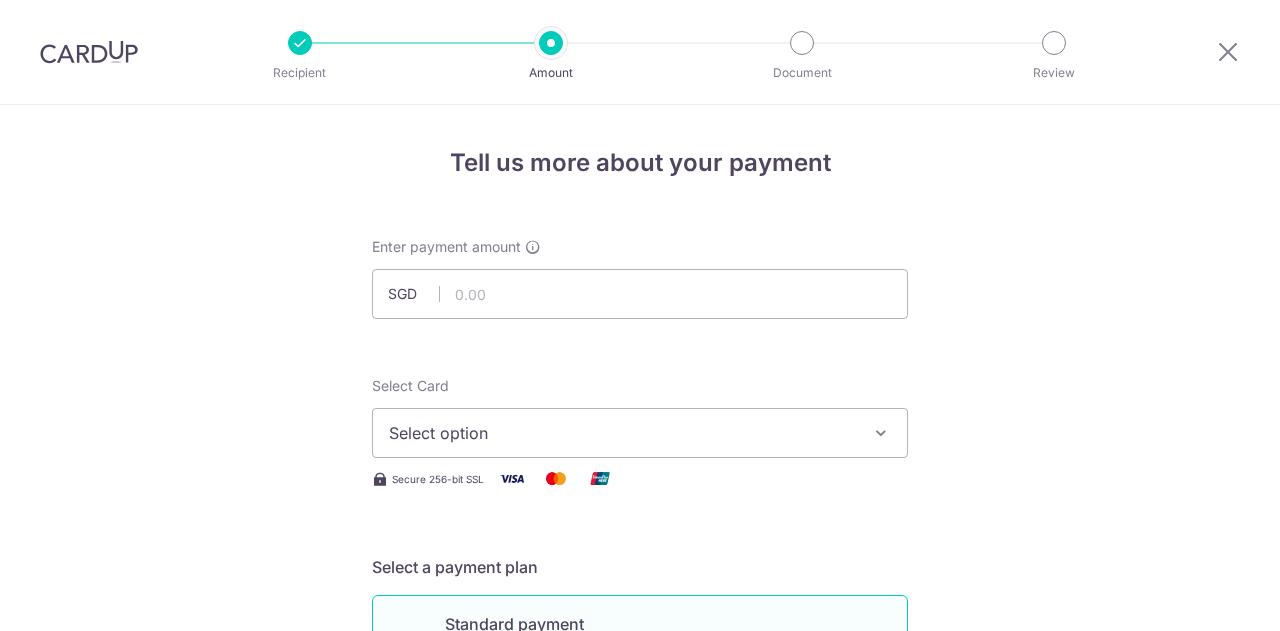 scroll, scrollTop: 0, scrollLeft: 0, axis: both 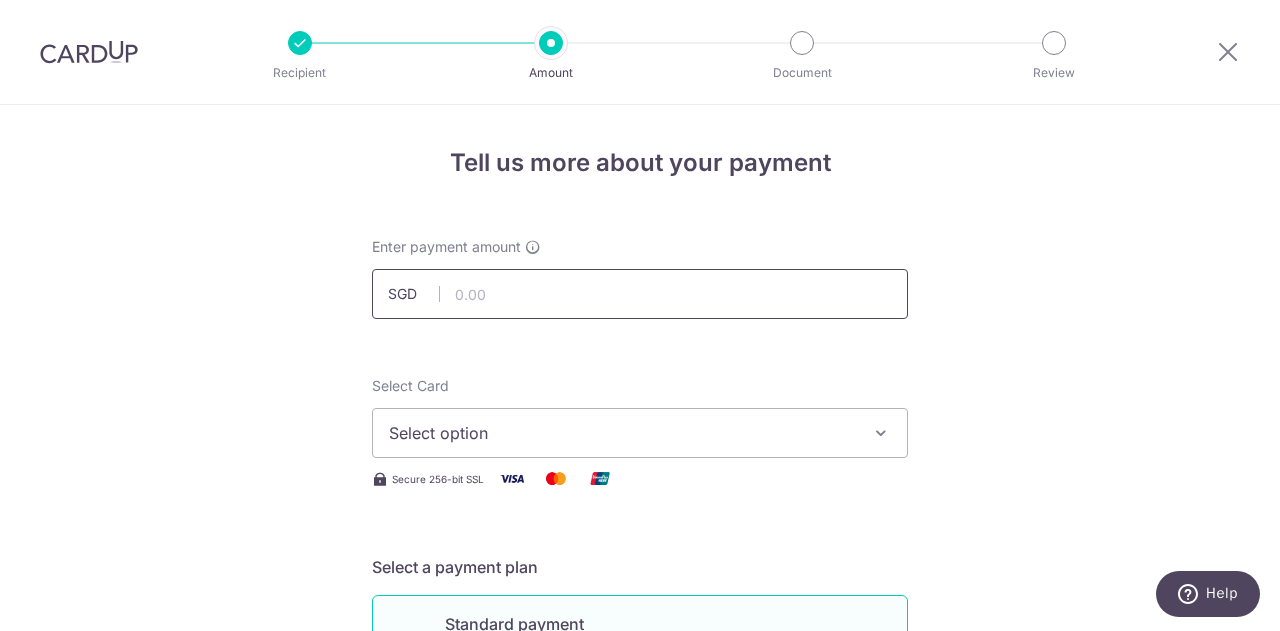 click at bounding box center (640, 294) 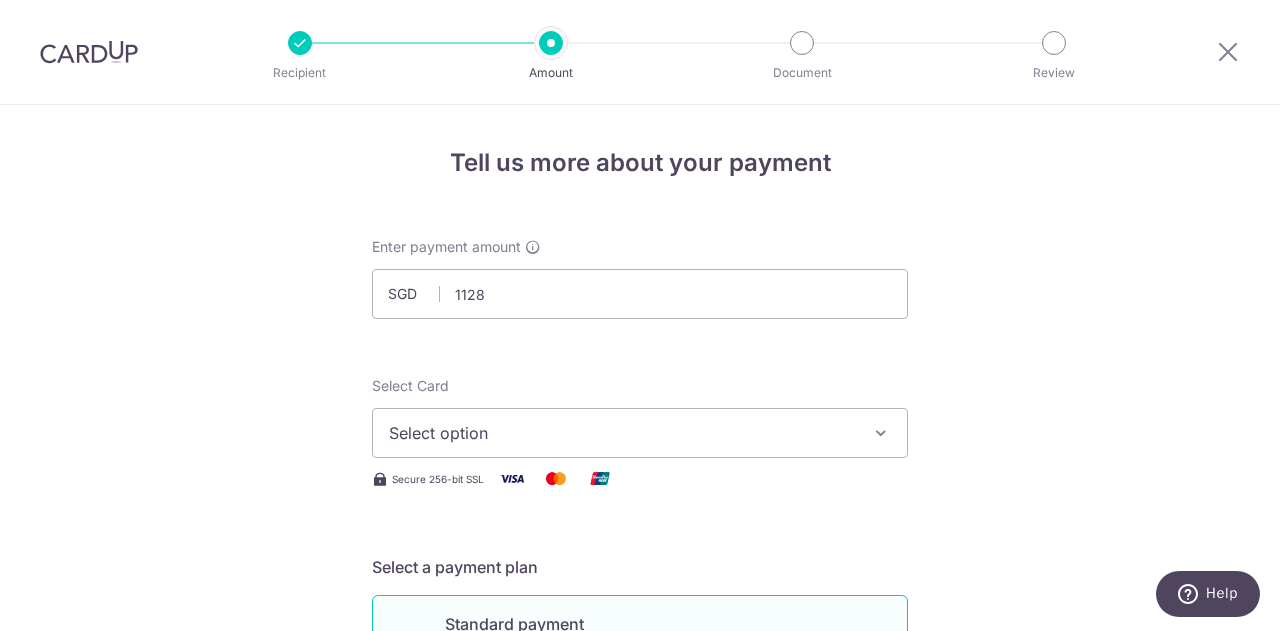 type on "1,128.00" 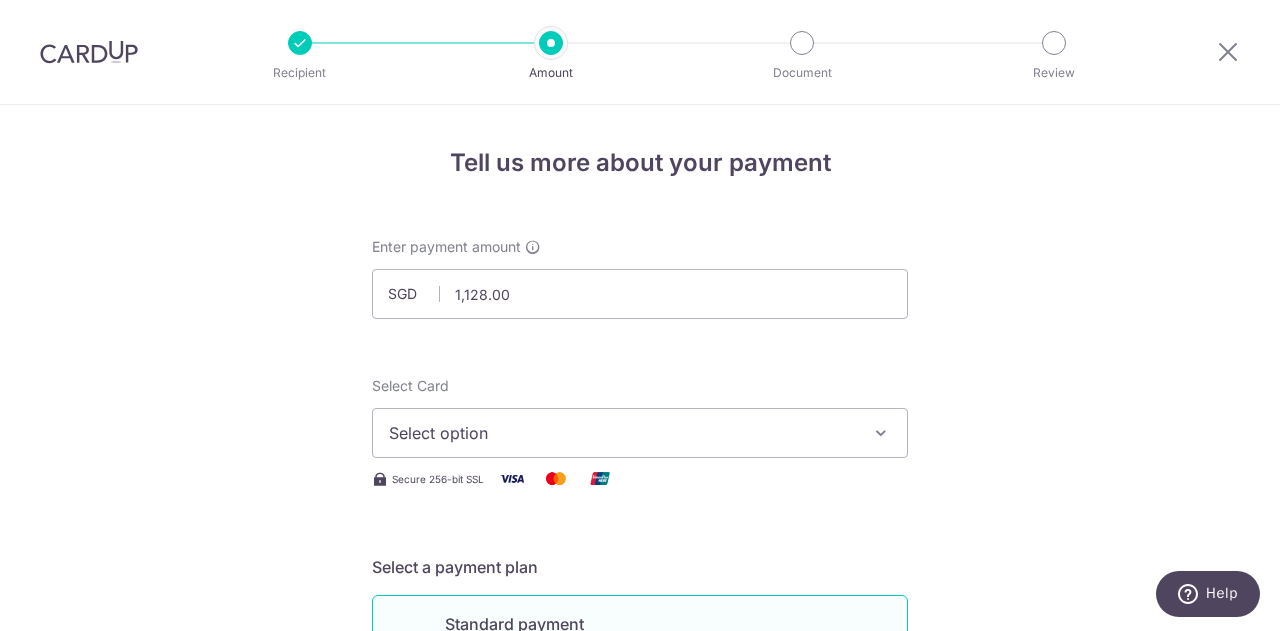 click on "Select option" at bounding box center (640, 433) 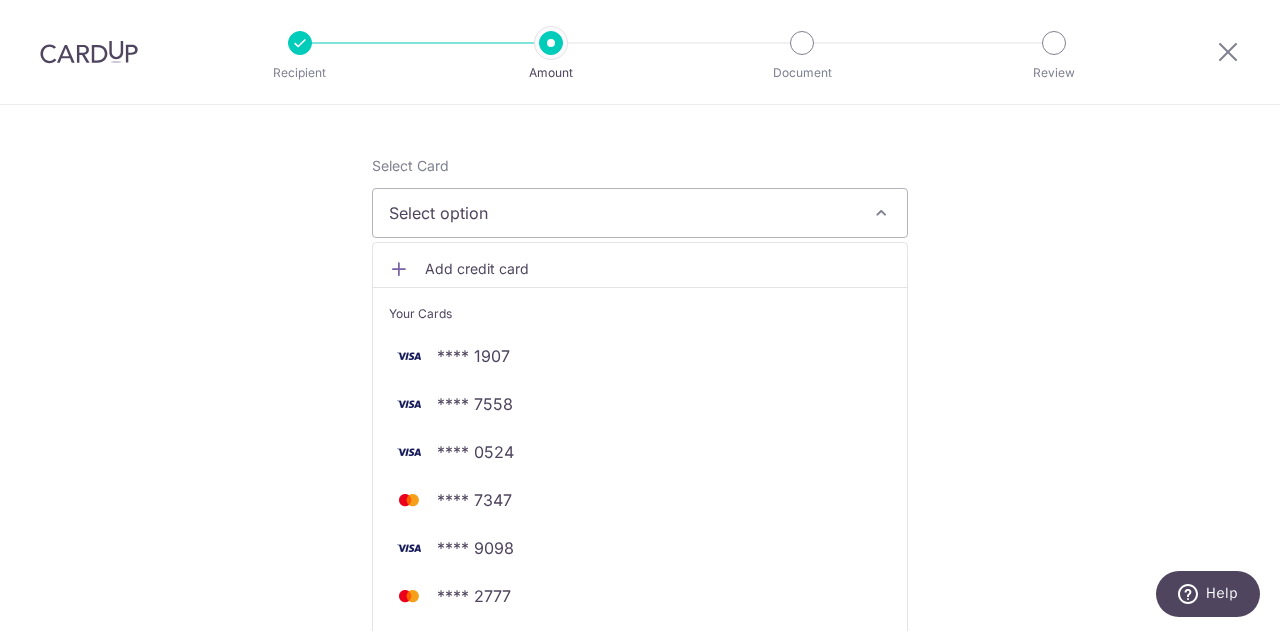 scroll, scrollTop: 222, scrollLeft: 0, axis: vertical 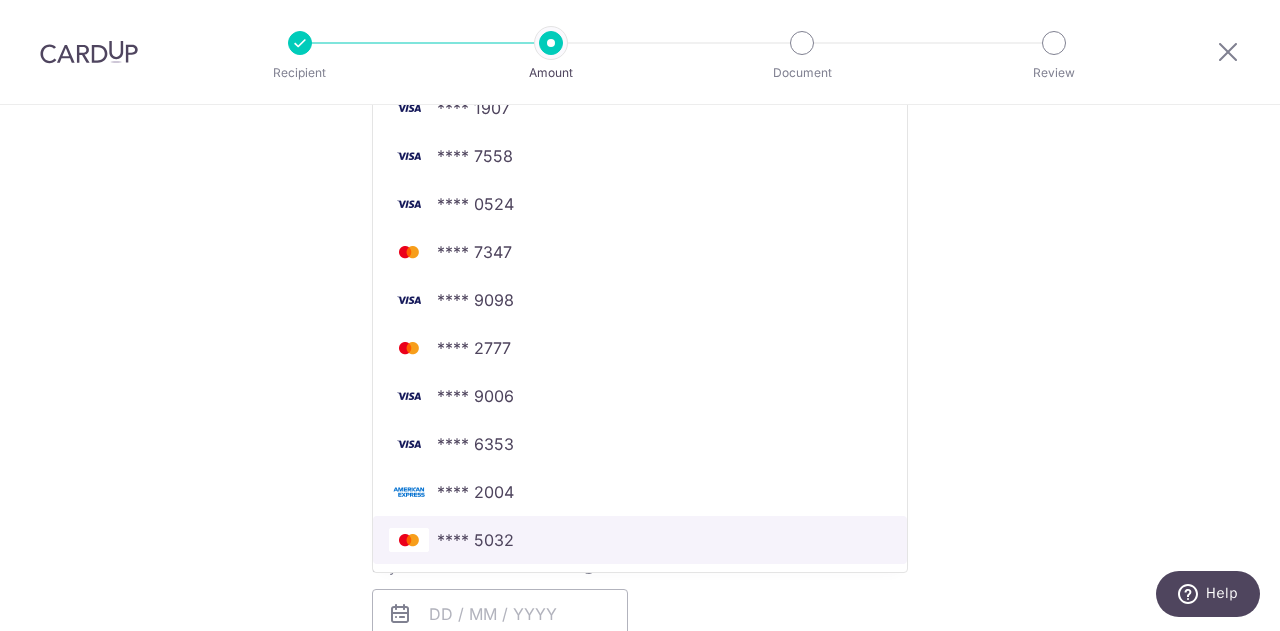 click on "**** 5032" at bounding box center (640, 540) 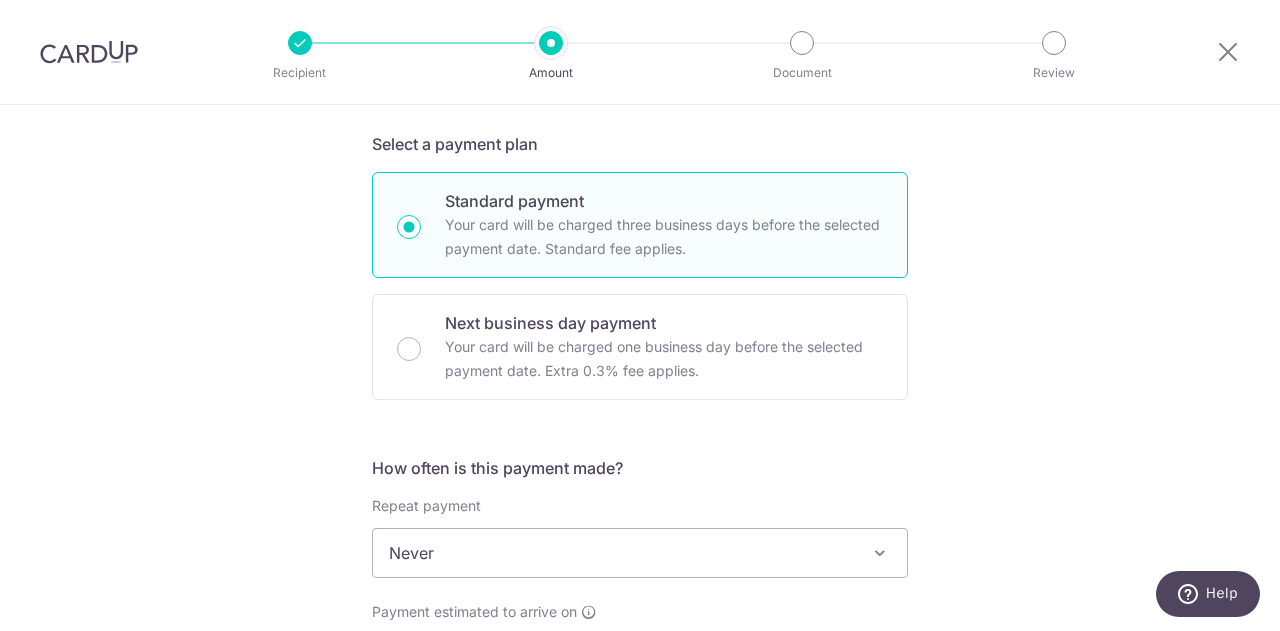 scroll, scrollTop: 434, scrollLeft: 0, axis: vertical 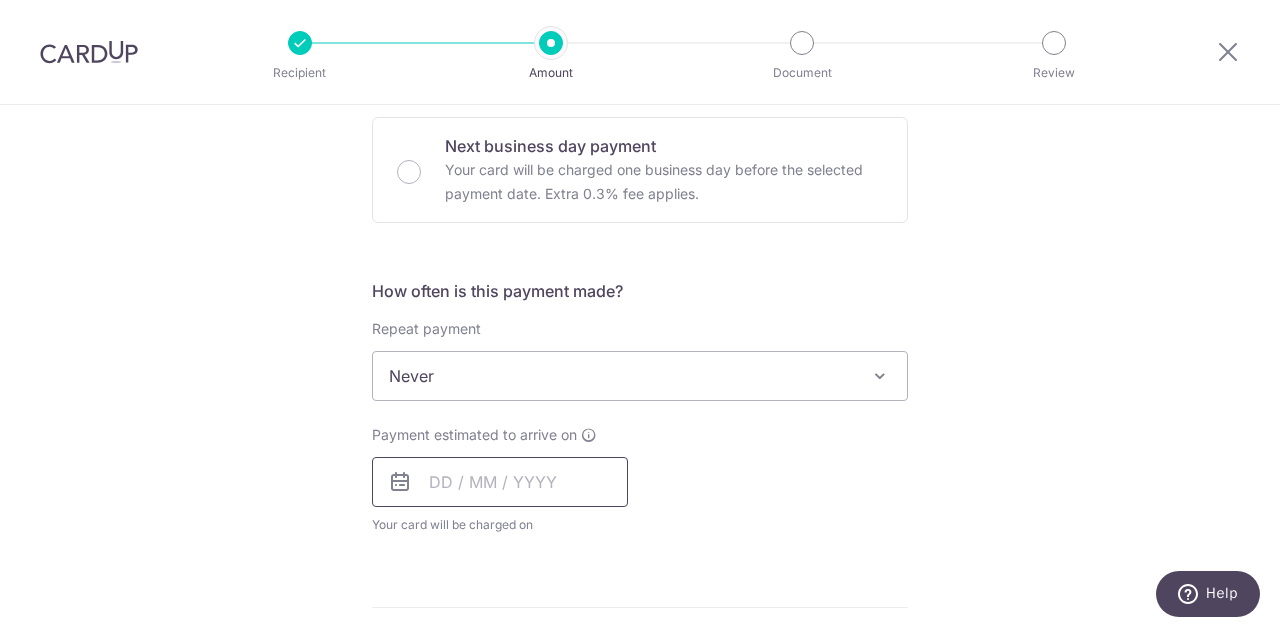 click at bounding box center [500, 482] 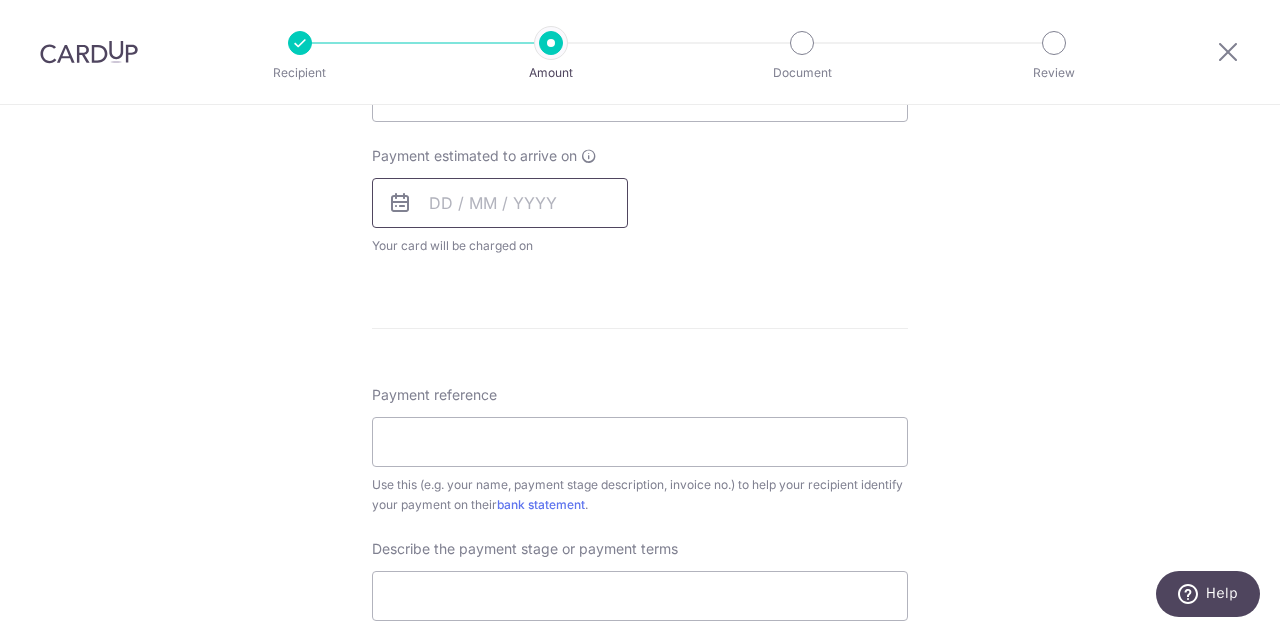 scroll, scrollTop: 894, scrollLeft: 0, axis: vertical 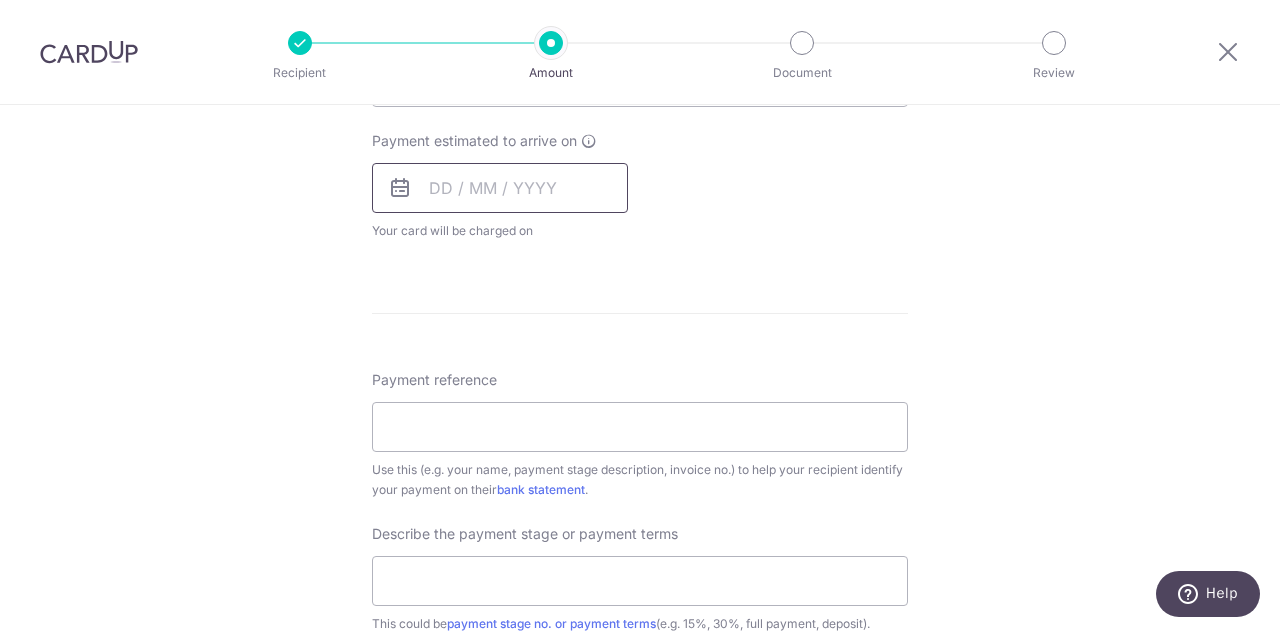 click at bounding box center (500, 188) 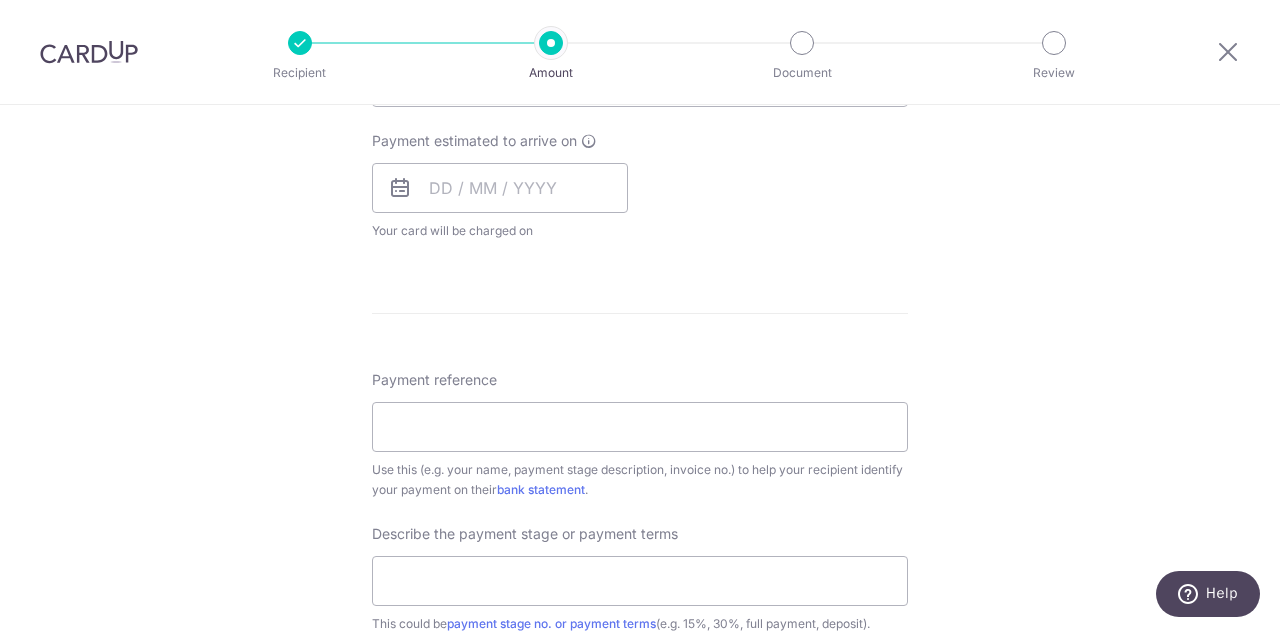 click at bounding box center (400, 188) 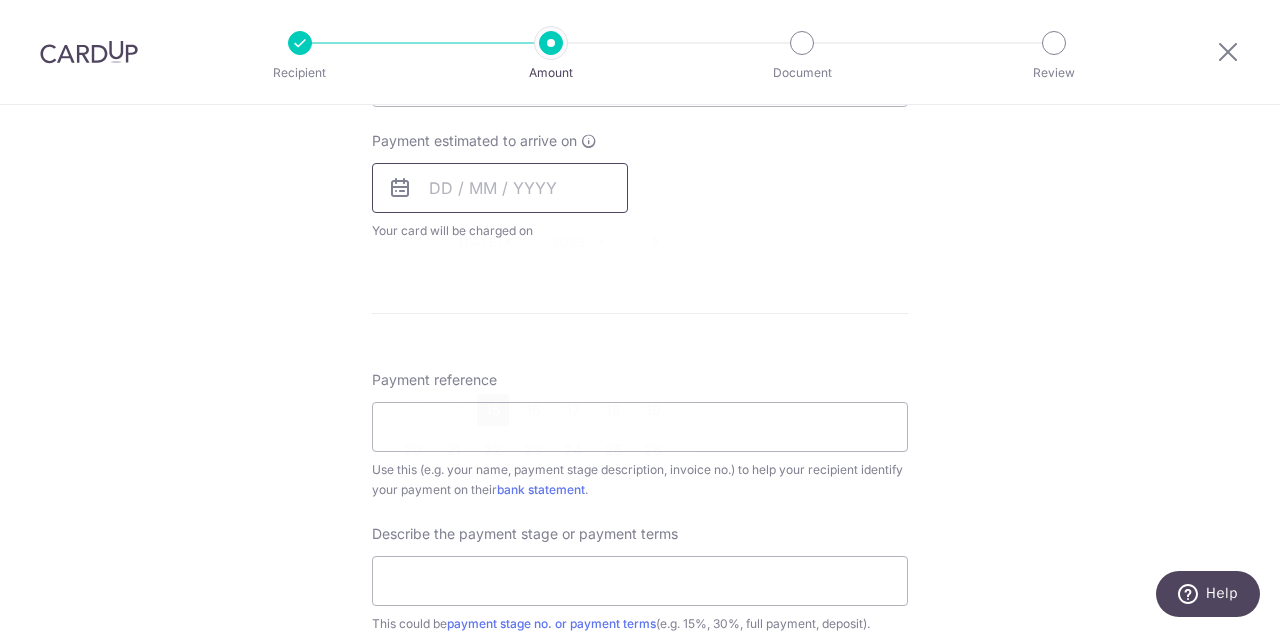 click at bounding box center [500, 188] 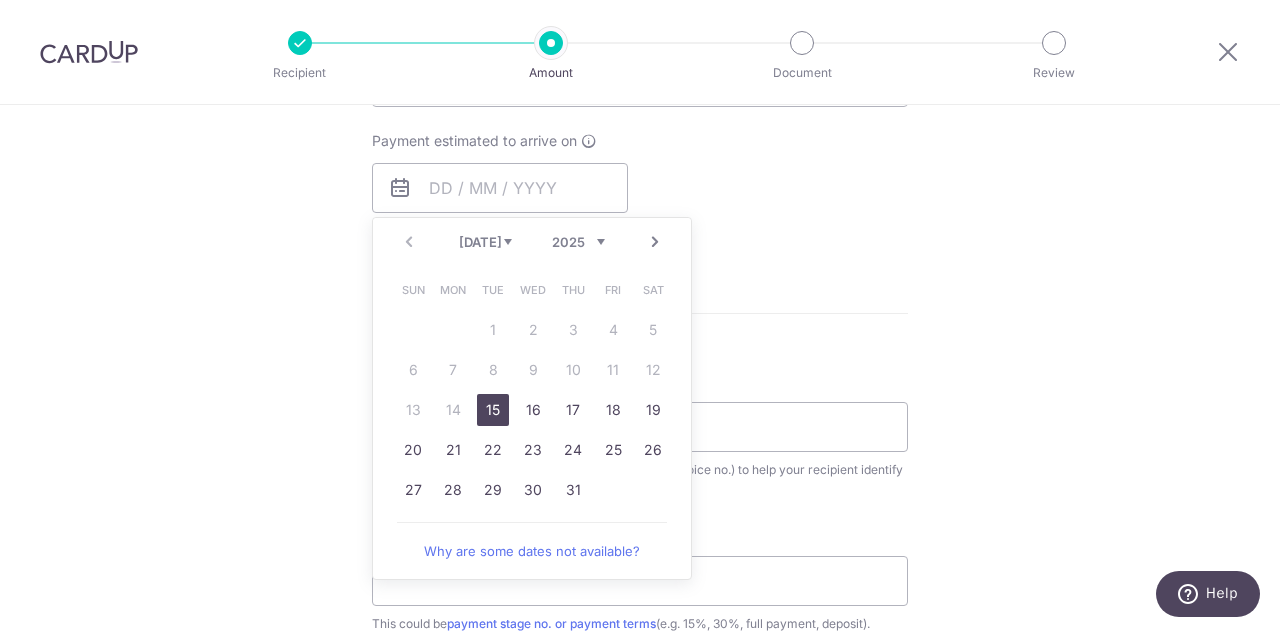 click on "15" at bounding box center [493, 410] 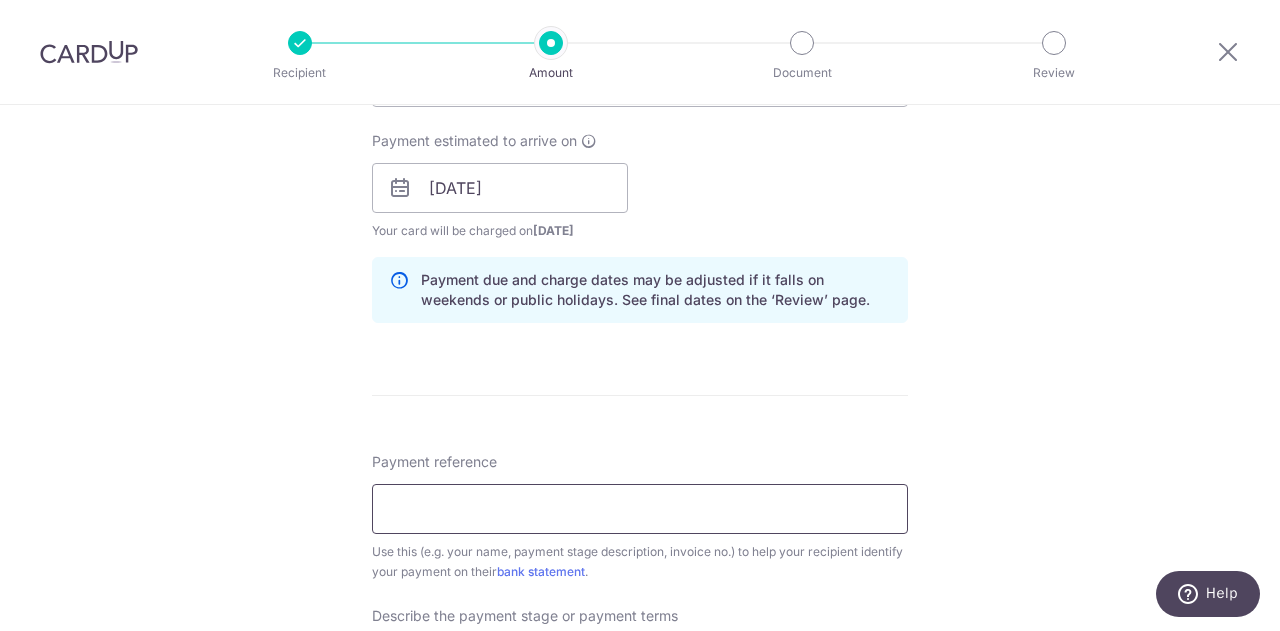 click on "Payment reference" at bounding box center [640, 509] 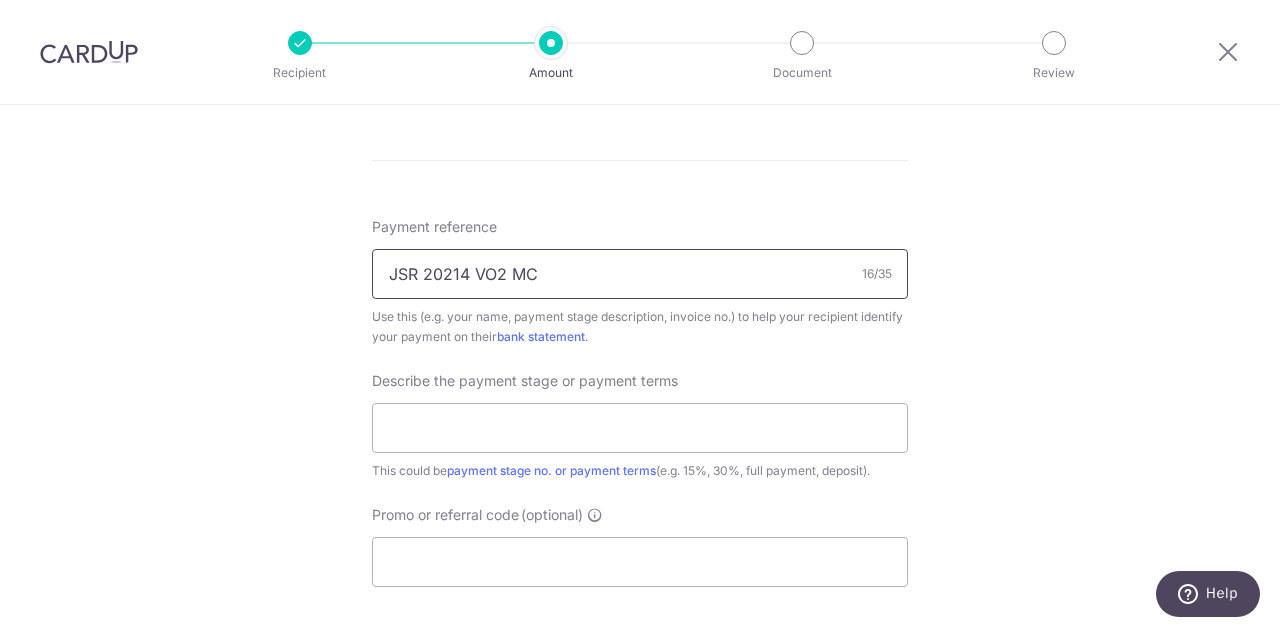 scroll, scrollTop: 1134, scrollLeft: 0, axis: vertical 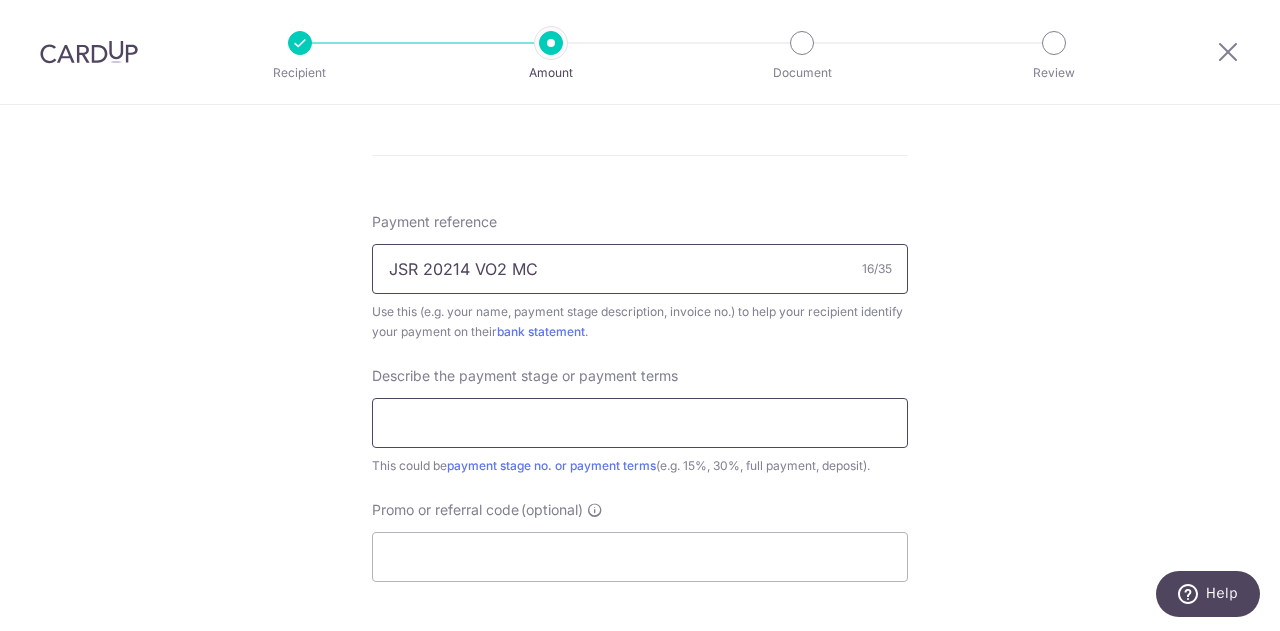 type on "JSR 20214 VO2 MC" 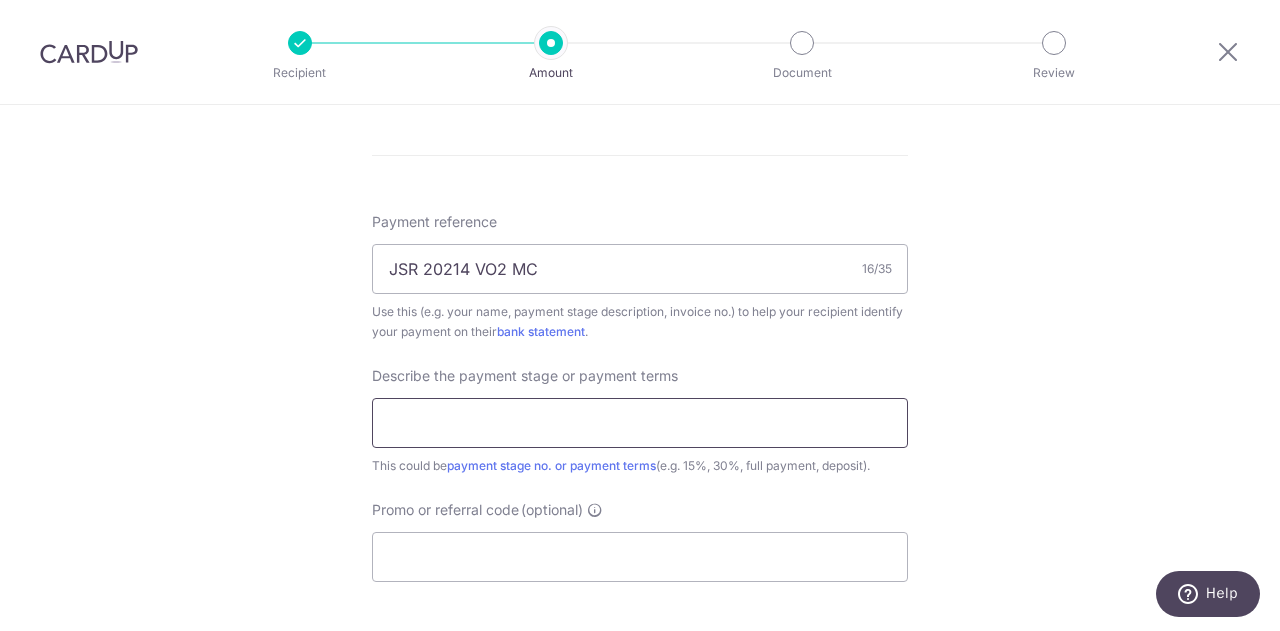 click at bounding box center (640, 423) 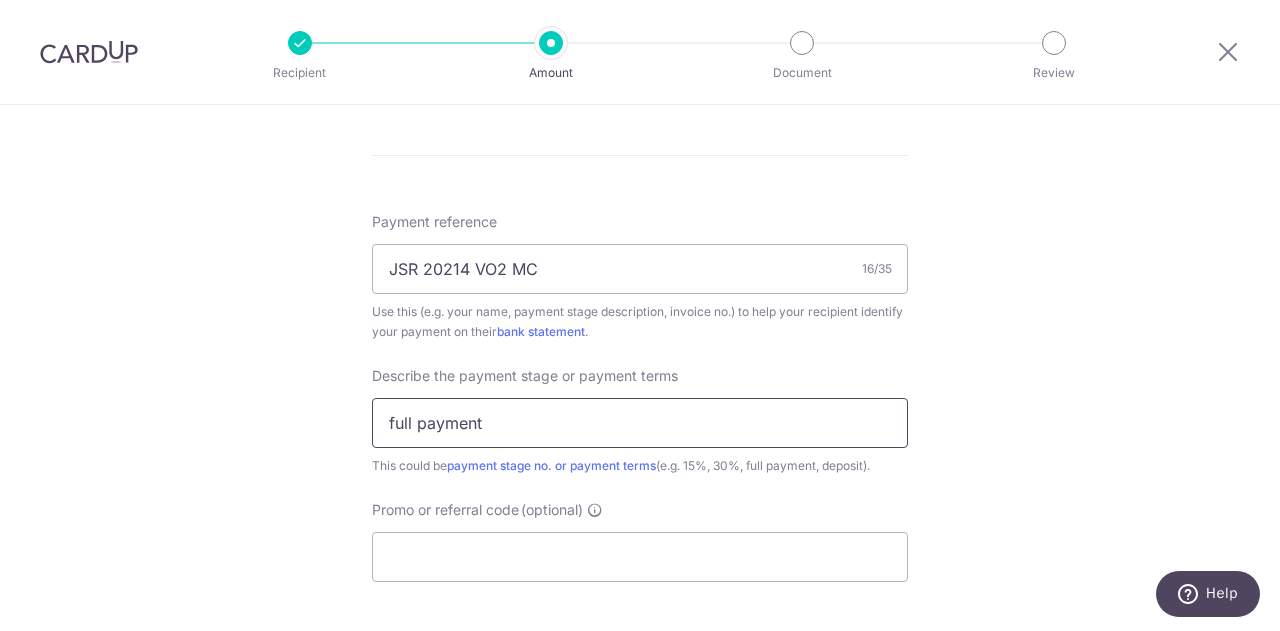 type on "full payment" 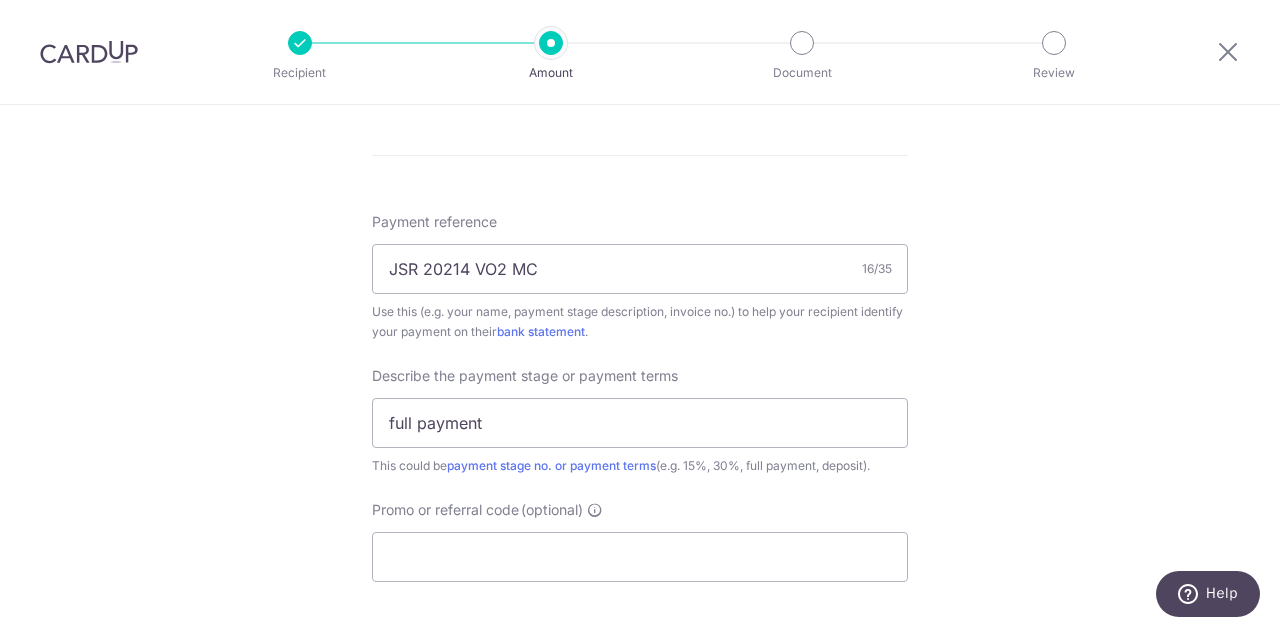 click on "Tell us more about your payment
Enter payment amount
SGD
1,128.00
1128.00
Select Card
**** 5032
Add credit card
Your Cards
**** 1907
**** 7558
**** 0524
**** 7347
**** 9098
**** 2777
**** 9006
**** 6353
**** 2004
**** 5032" at bounding box center [640, -17] 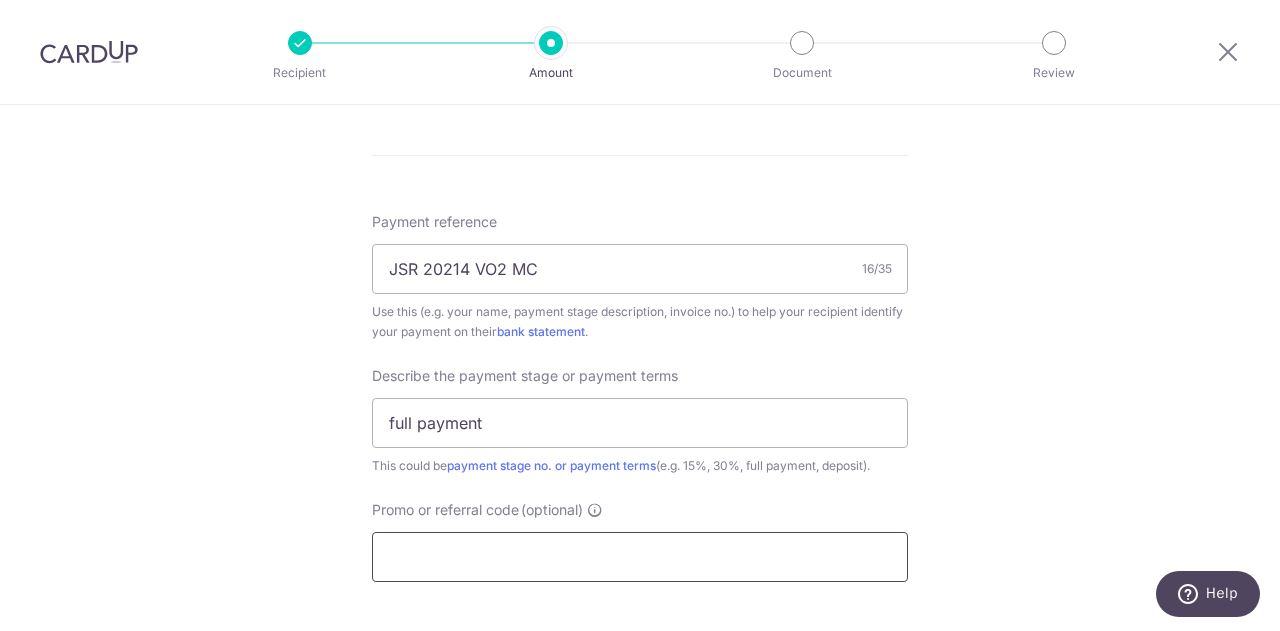 click on "Promo or referral code
(optional)" at bounding box center [640, 557] 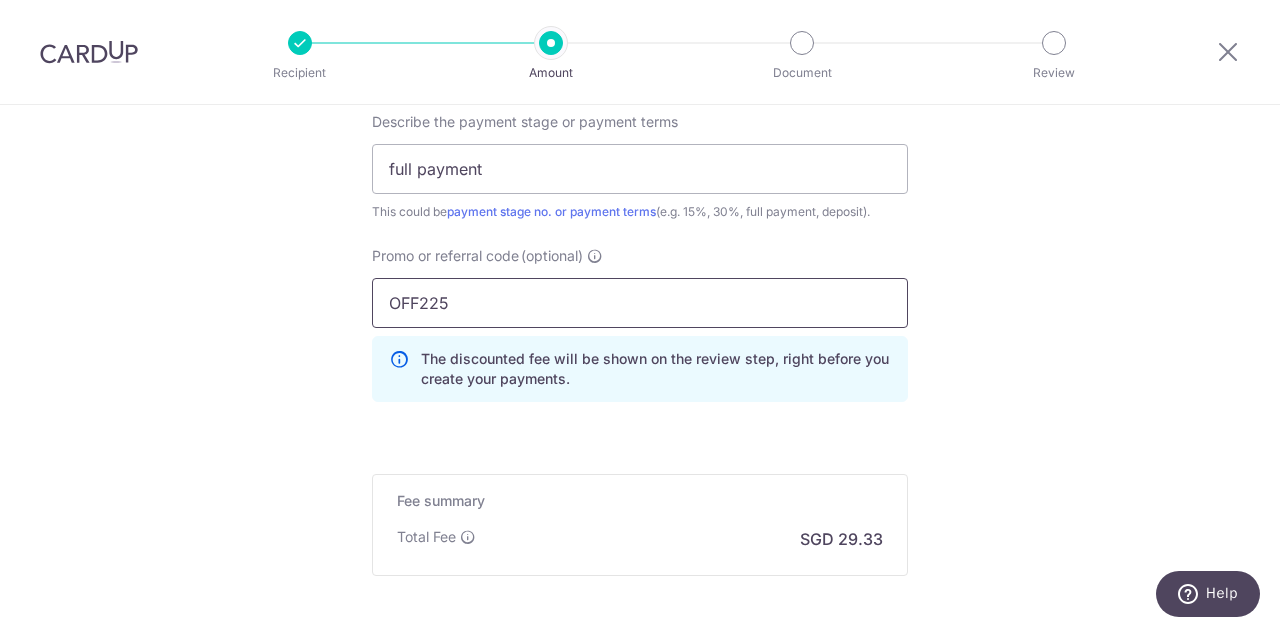 scroll, scrollTop: 1583, scrollLeft: 0, axis: vertical 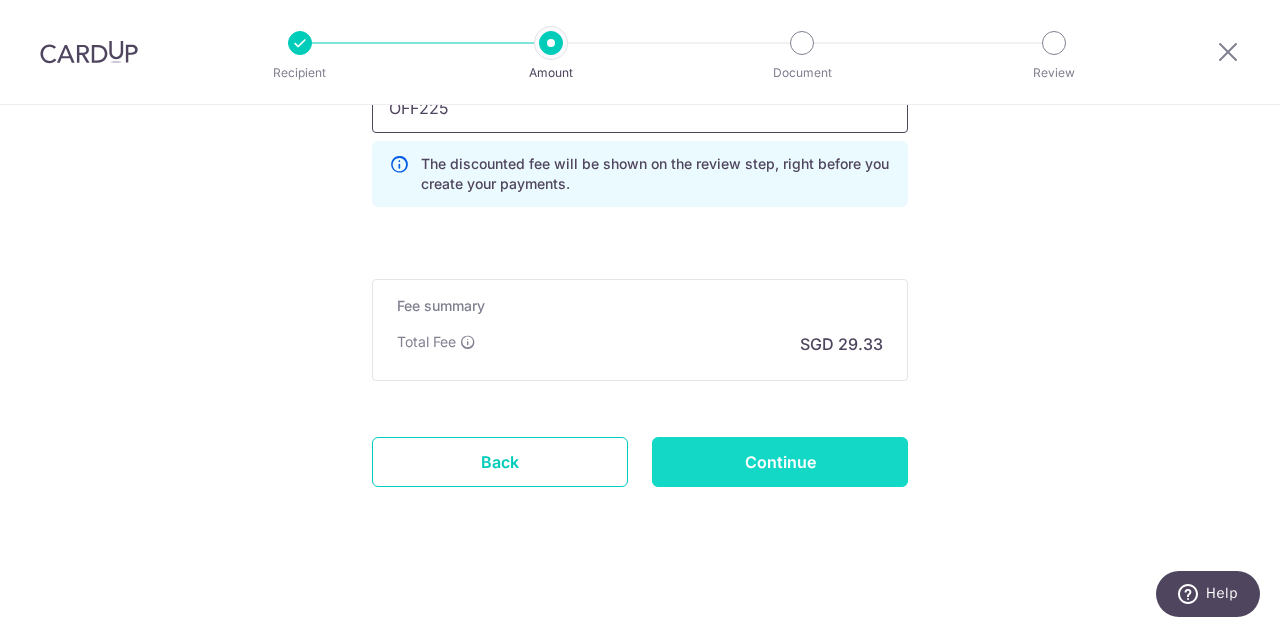 type on "OFF225" 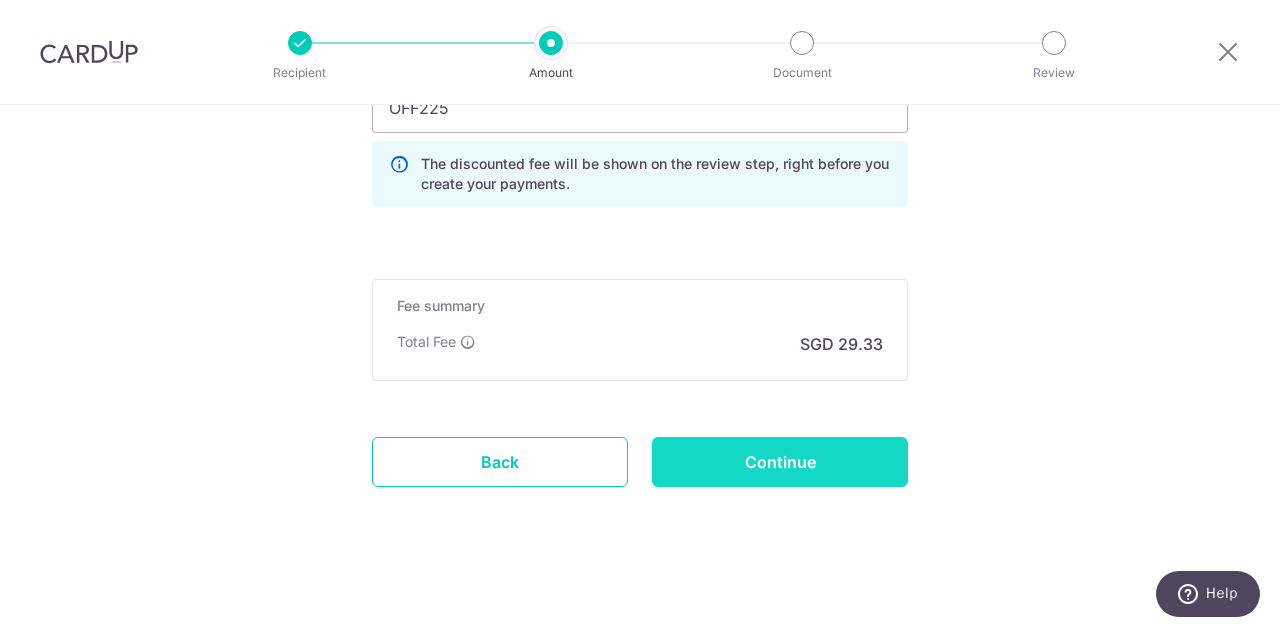 click on "Continue" at bounding box center [780, 462] 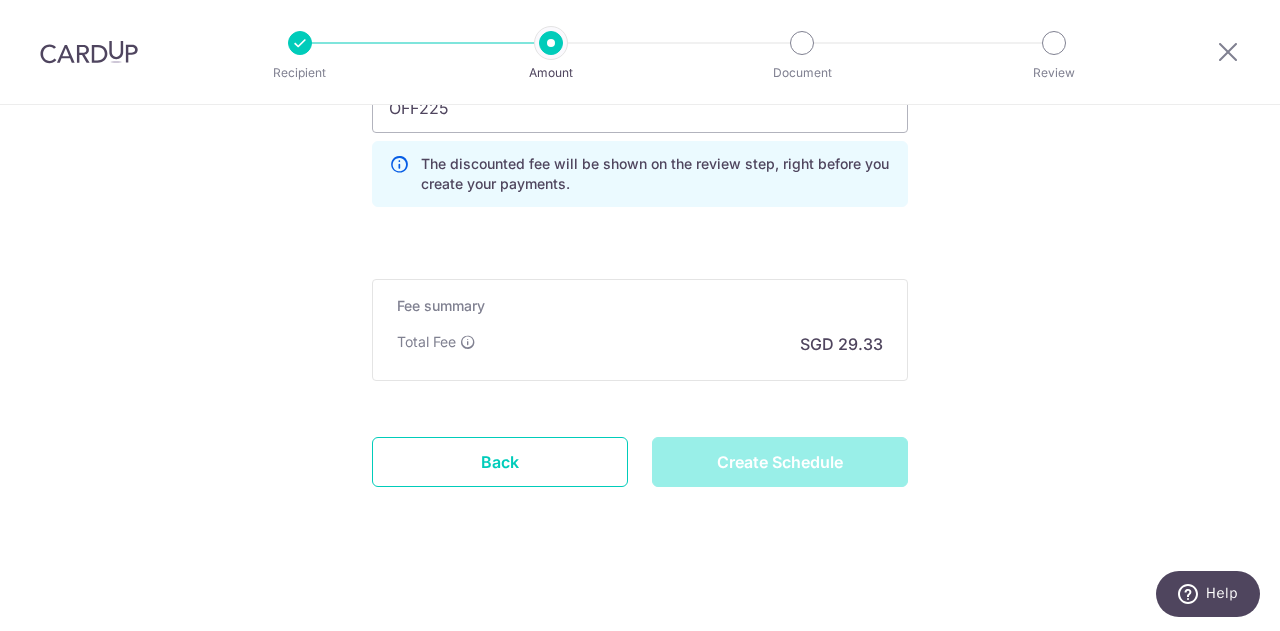 type on "Create Schedule" 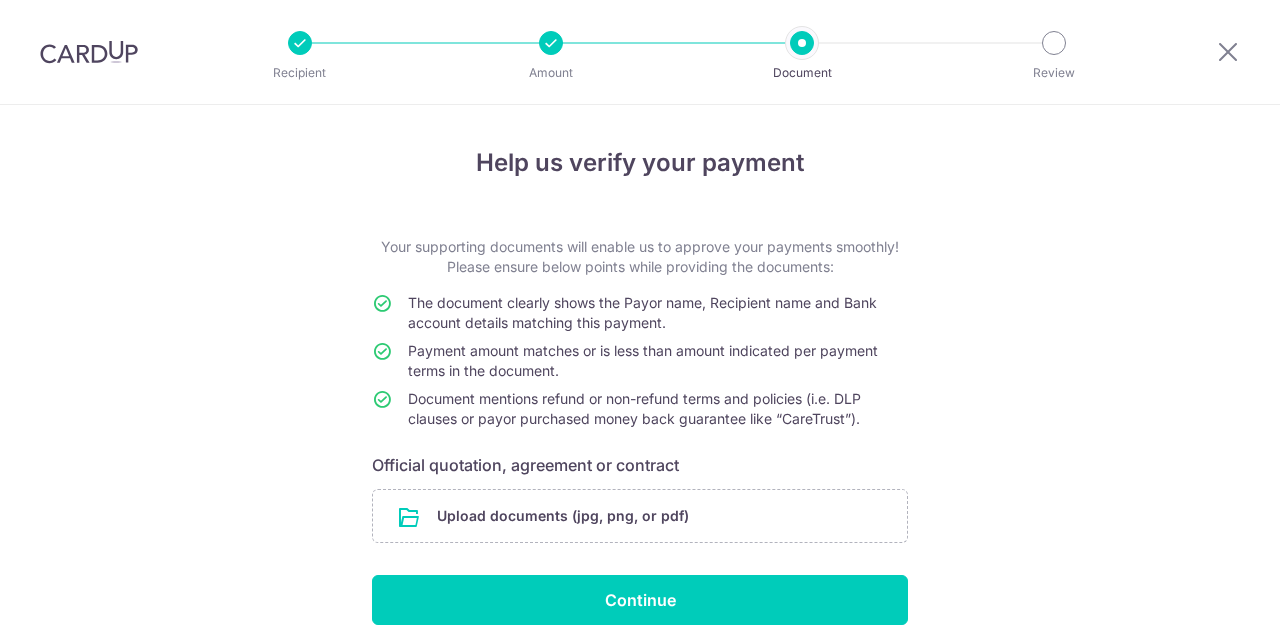 scroll, scrollTop: 0, scrollLeft: 0, axis: both 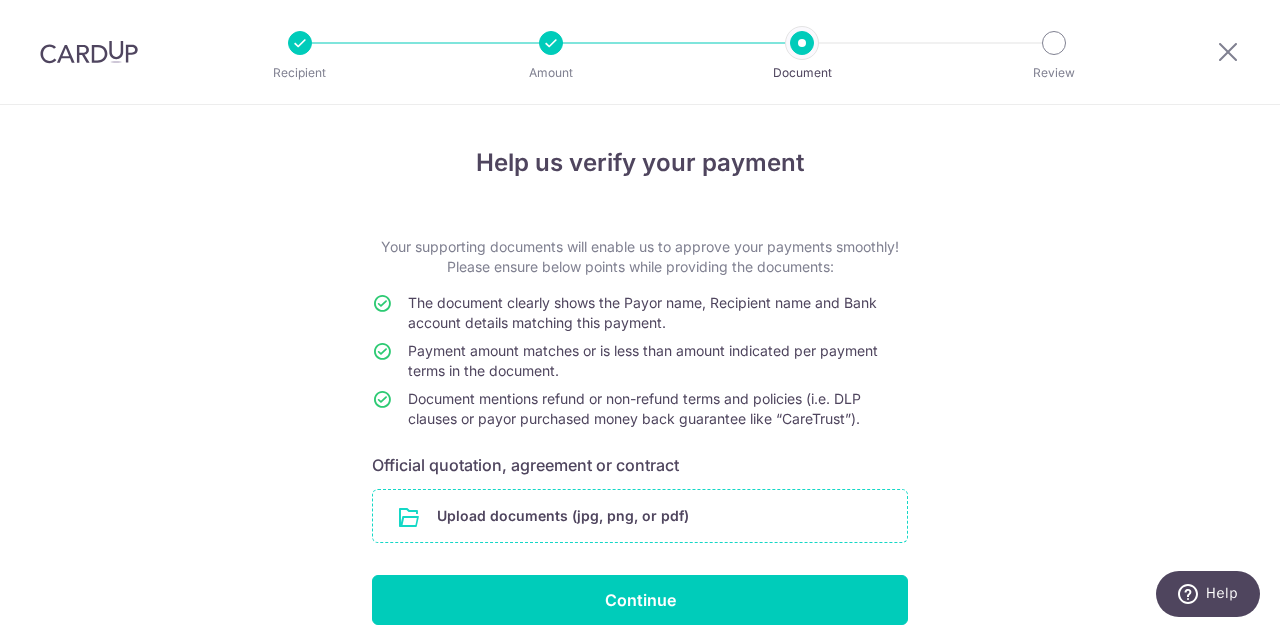 click at bounding box center (640, 516) 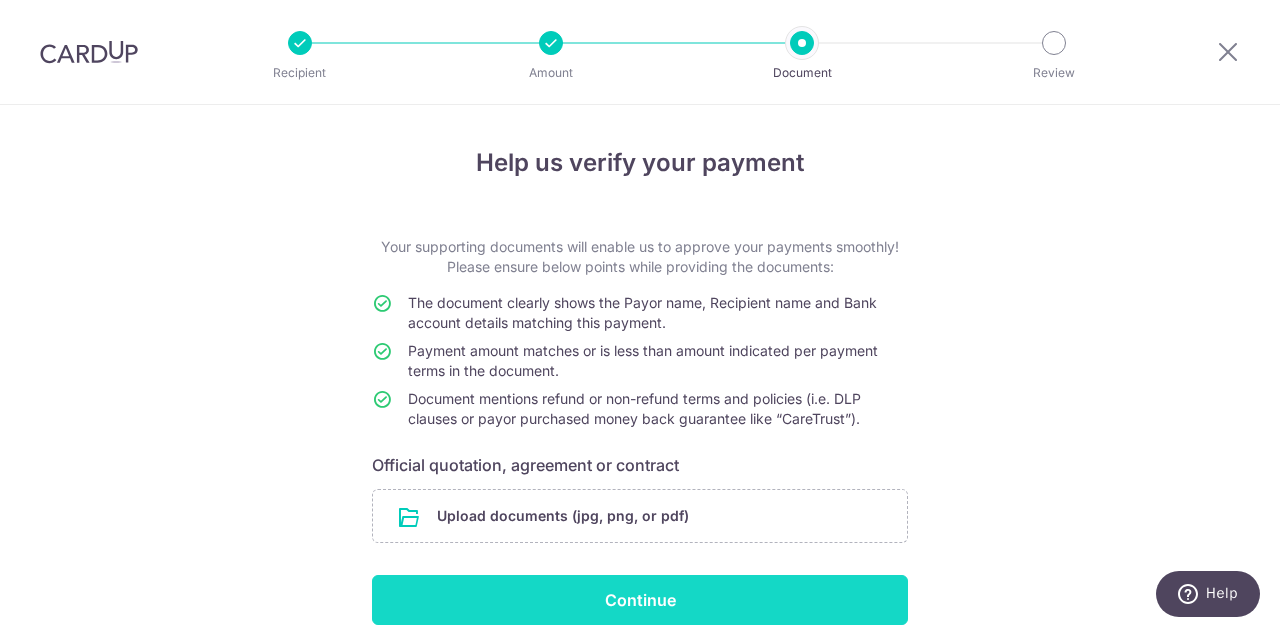 click on "Continue" at bounding box center [640, 600] 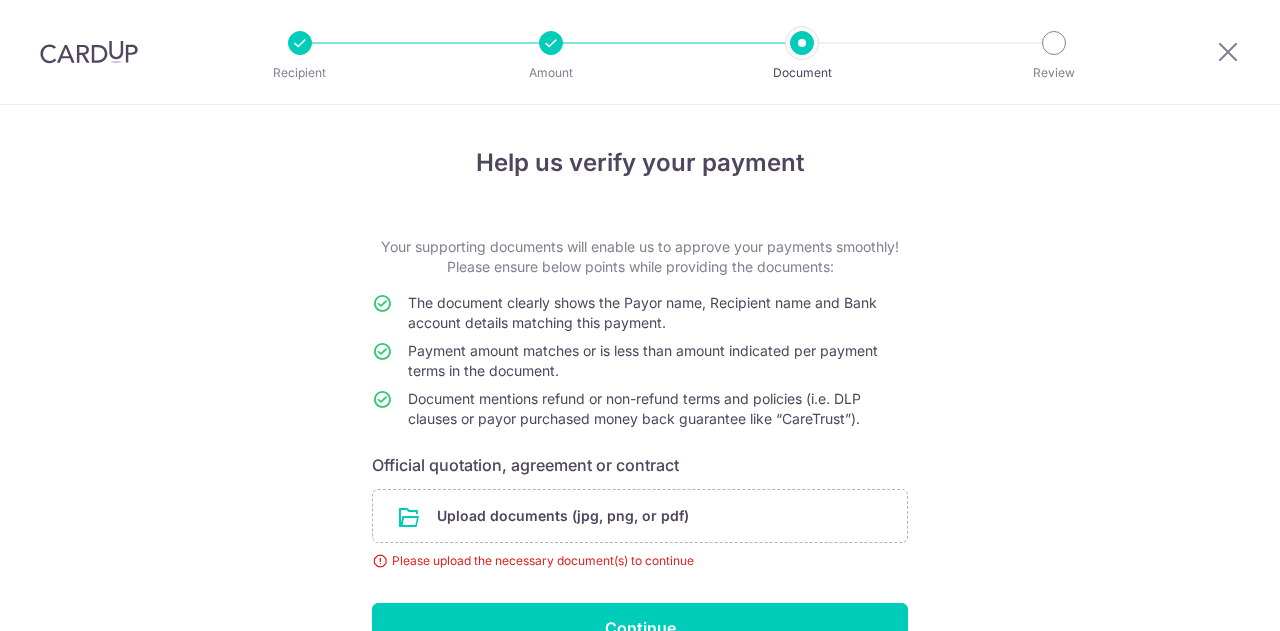 scroll, scrollTop: 0, scrollLeft: 0, axis: both 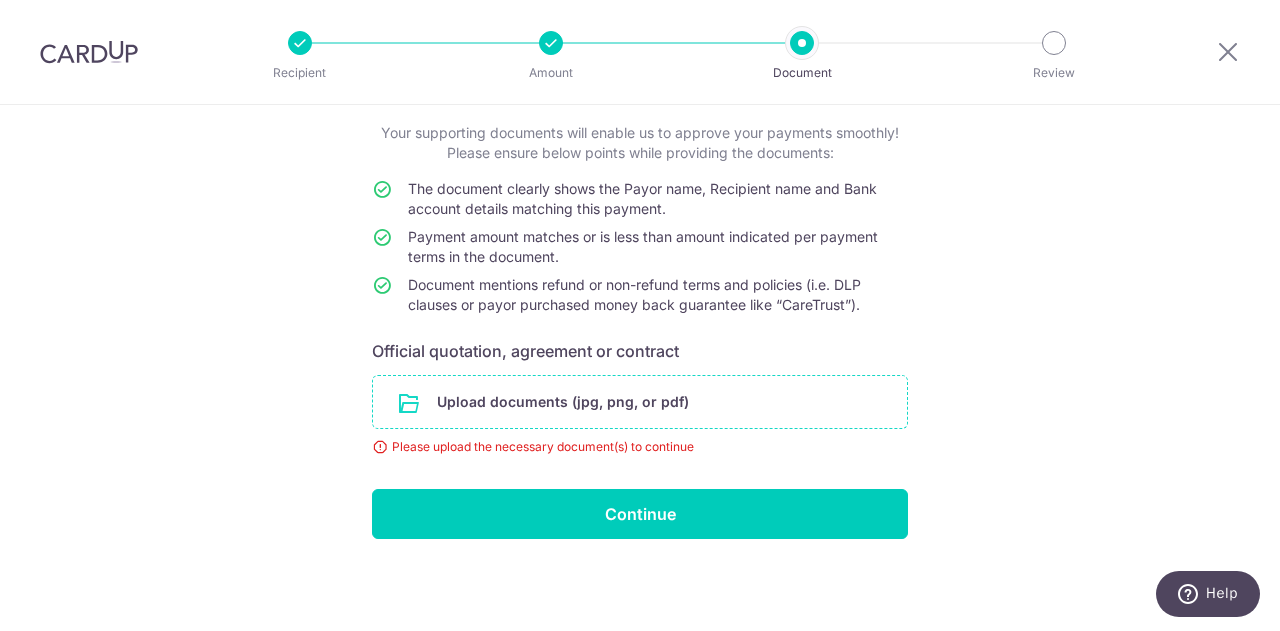 click at bounding box center (640, 402) 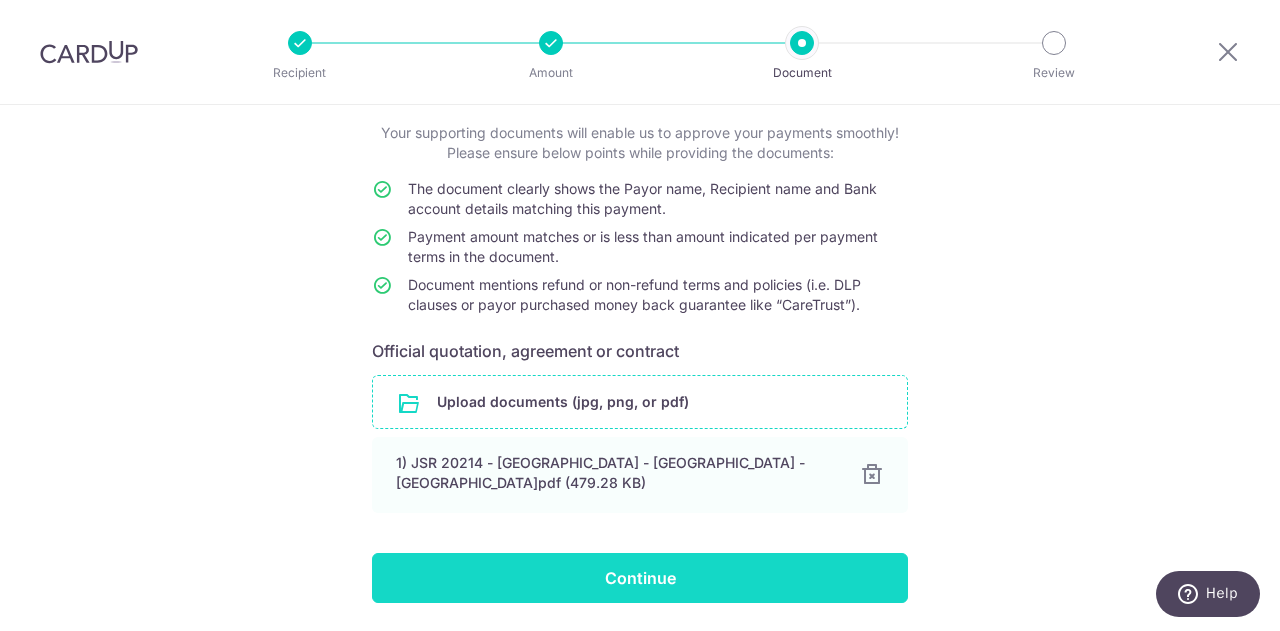 click on "Continue" at bounding box center [640, 578] 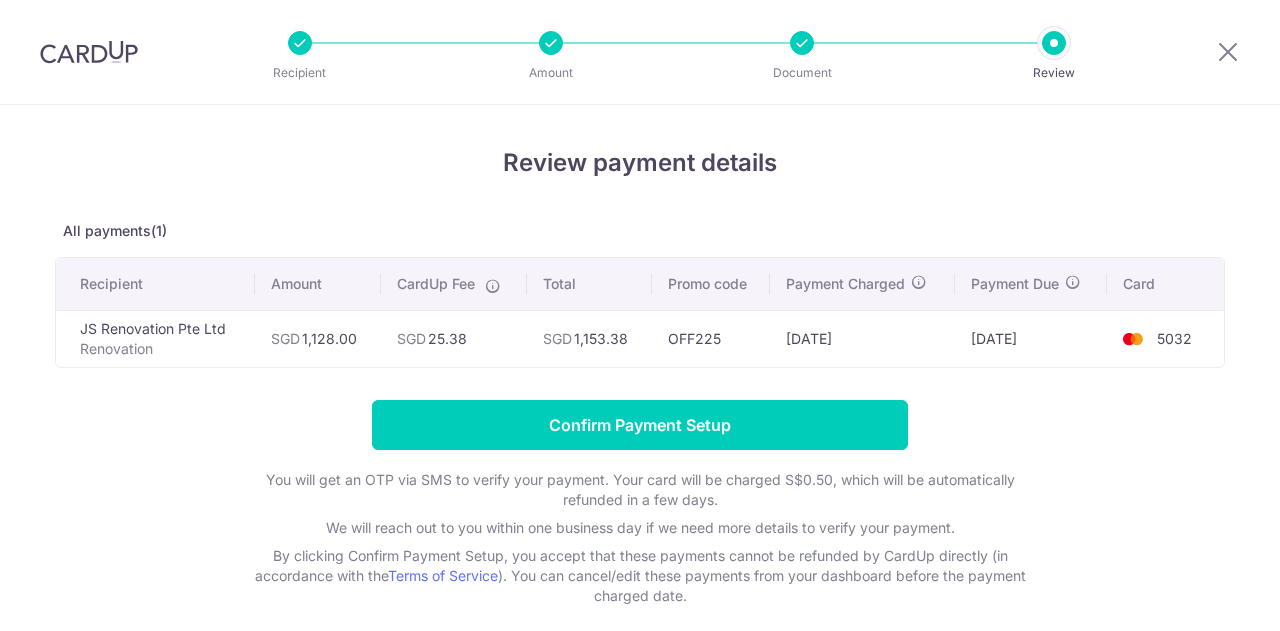 scroll, scrollTop: 0, scrollLeft: 0, axis: both 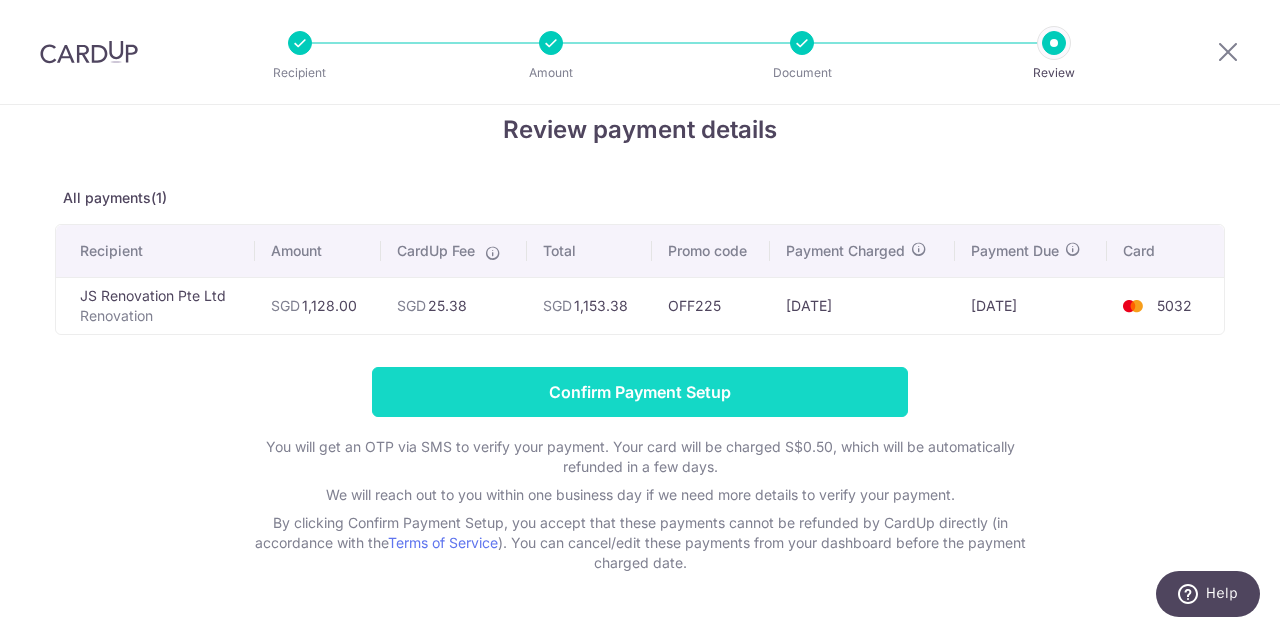 click on "Confirm Payment Setup" at bounding box center [640, 392] 